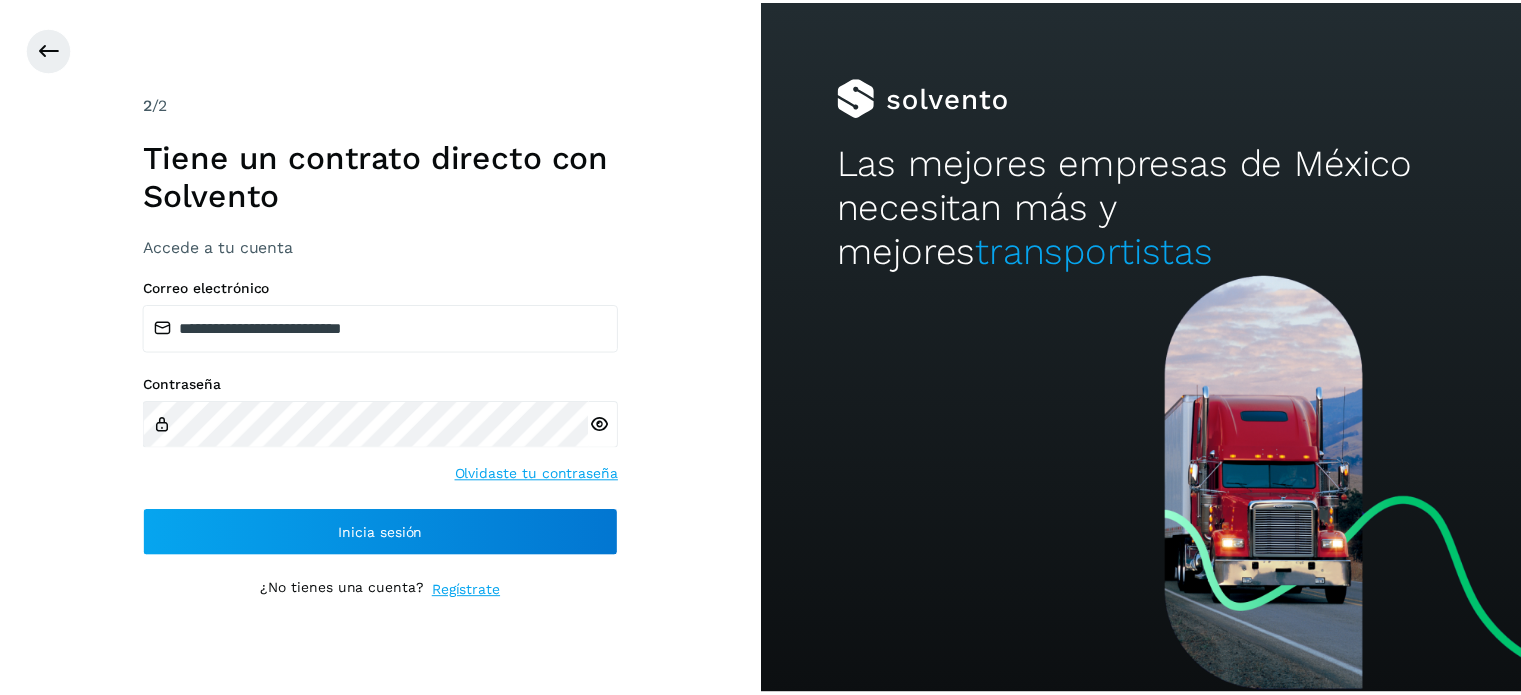 scroll, scrollTop: 0, scrollLeft: 0, axis: both 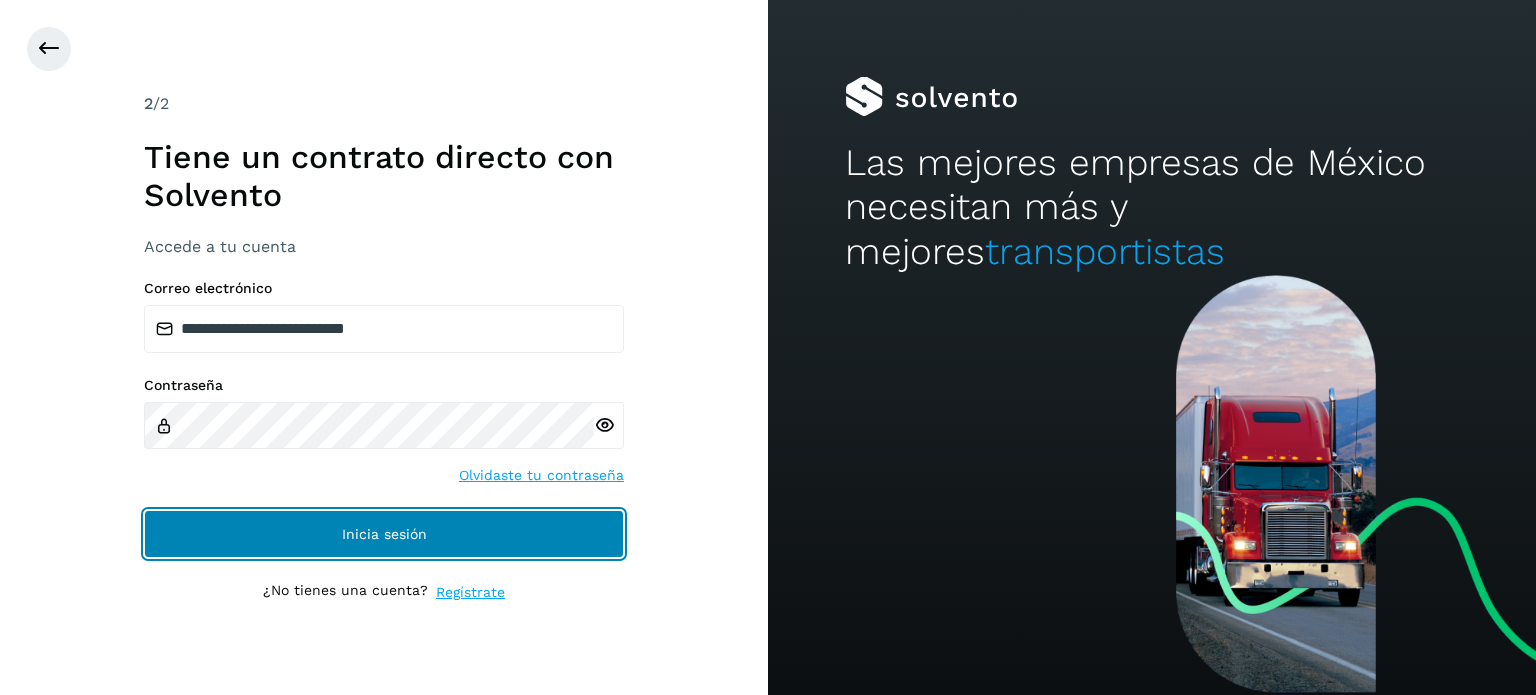 click on "Inicia sesión" 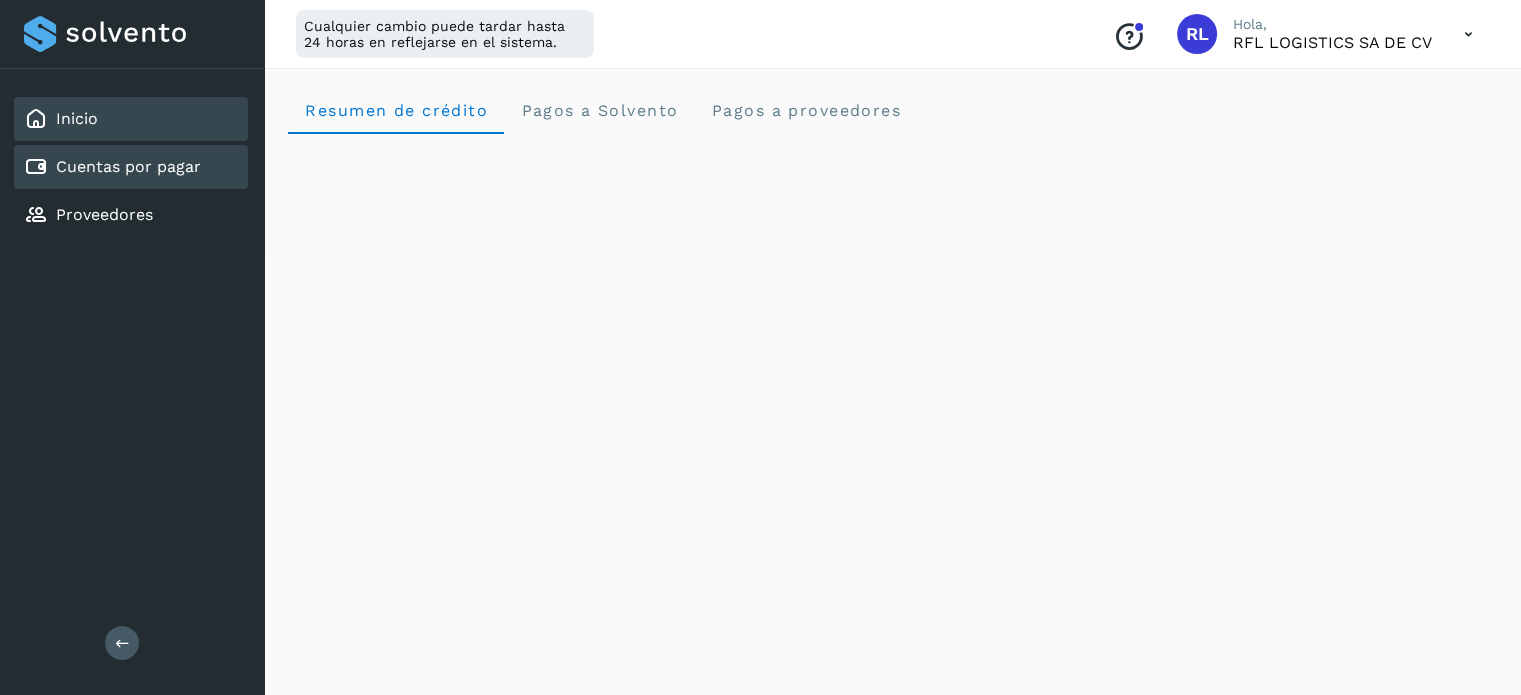 click on "Cuentas por pagar" at bounding box center [112, 167] 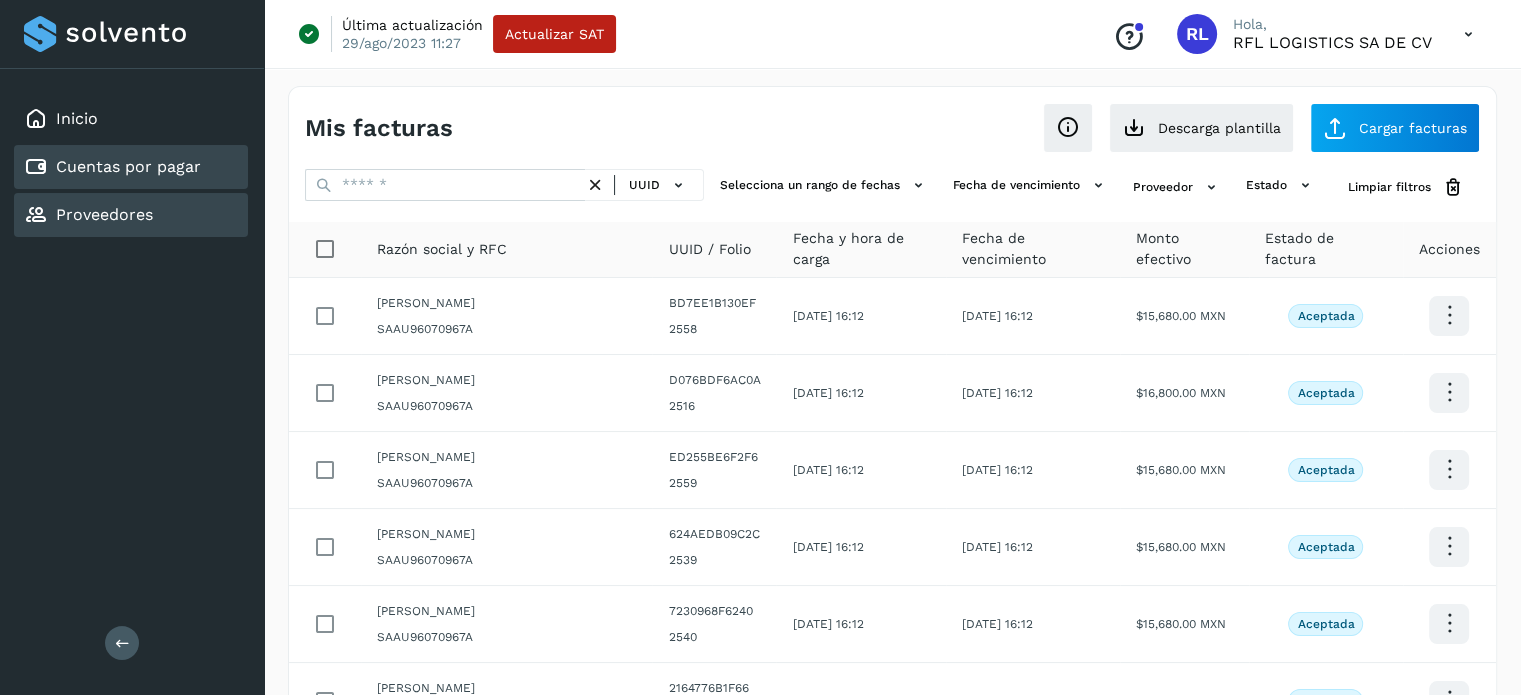 click on "Proveedores" at bounding box center (104, 214) 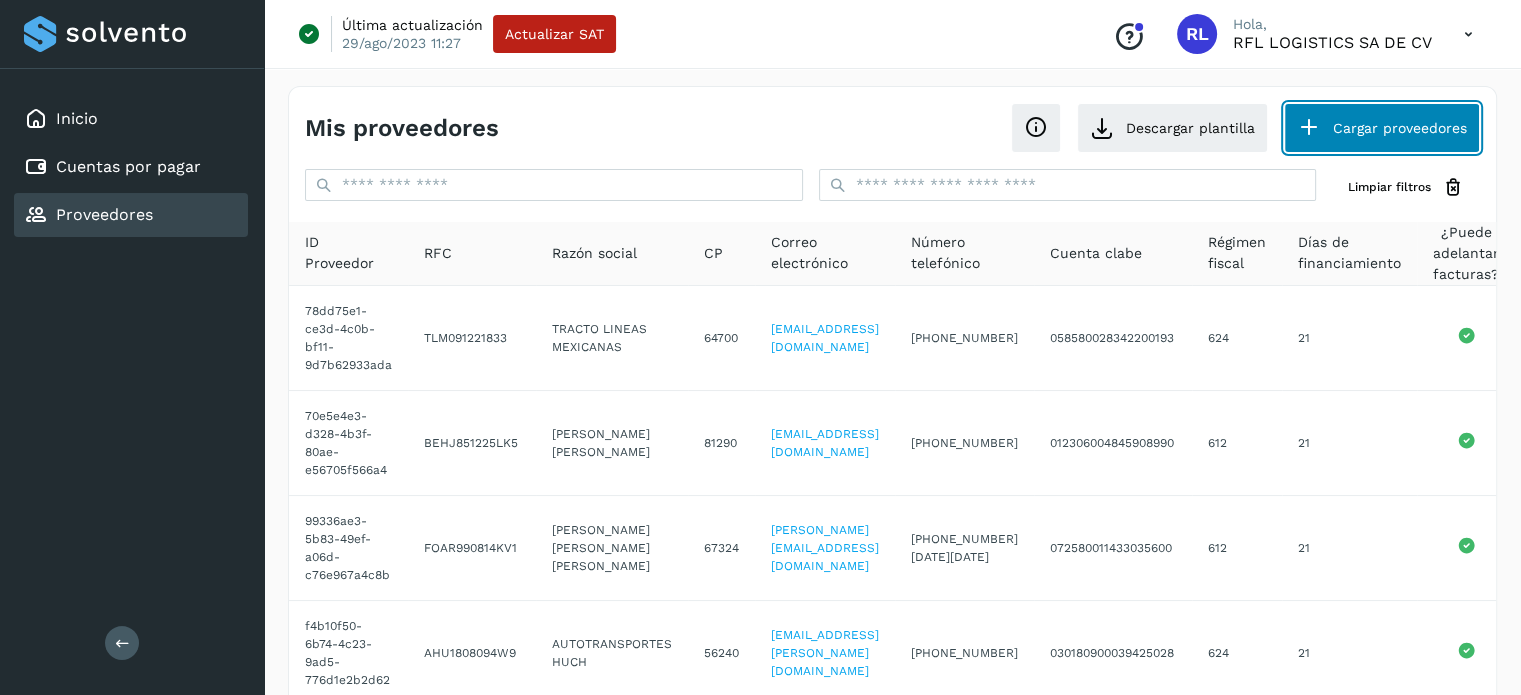 click on "Cargar proveedores" at bounding box center (1382, 128) 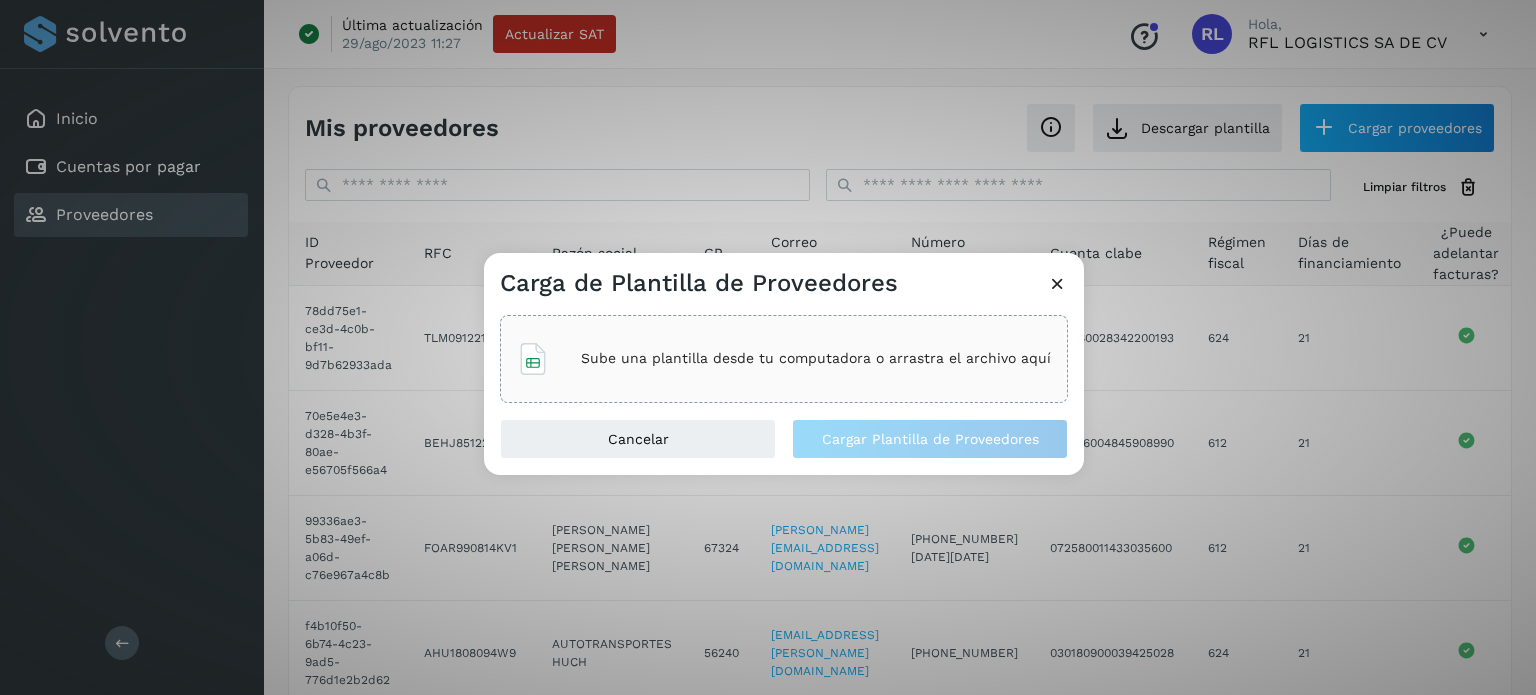 click on "Sube una plantilla desde tu computadora o arrastra el archivo aquí" 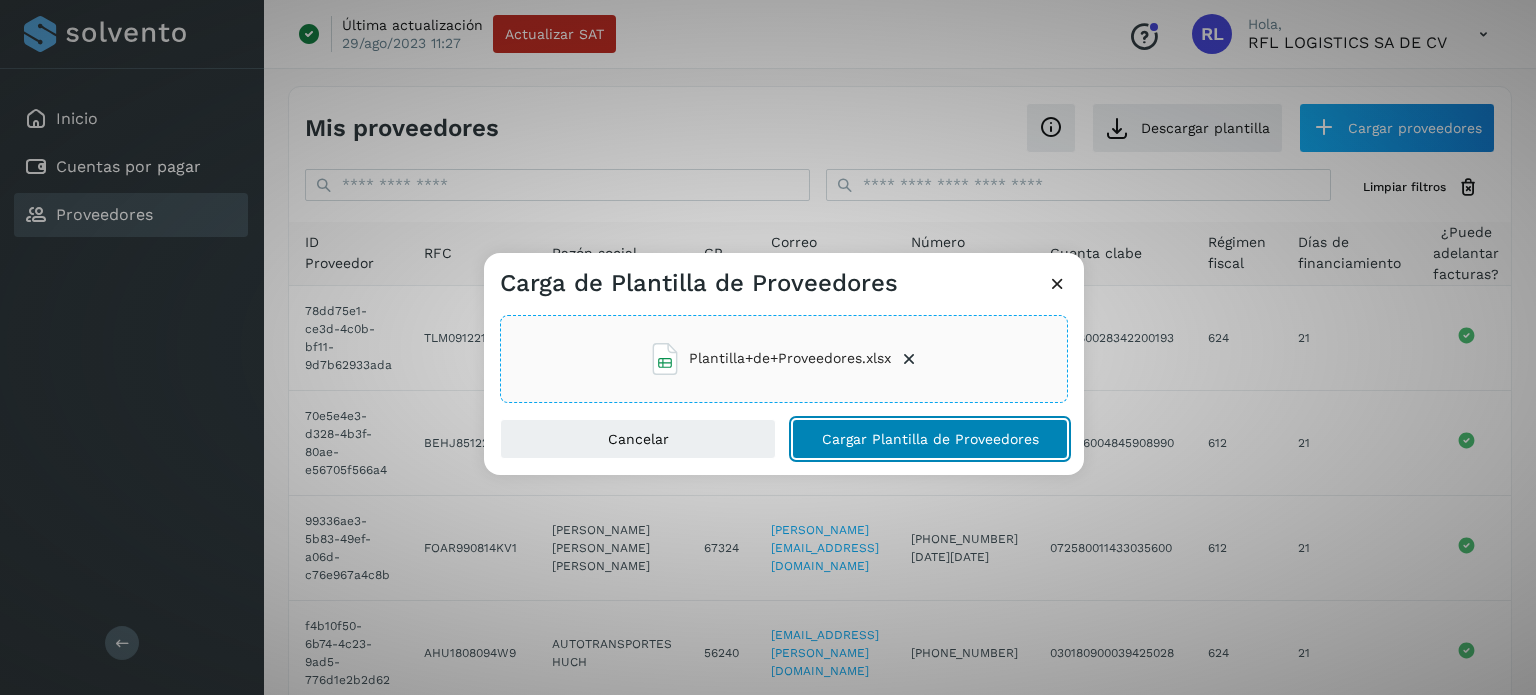 click on "Cargar Plantilla de Proveedores" 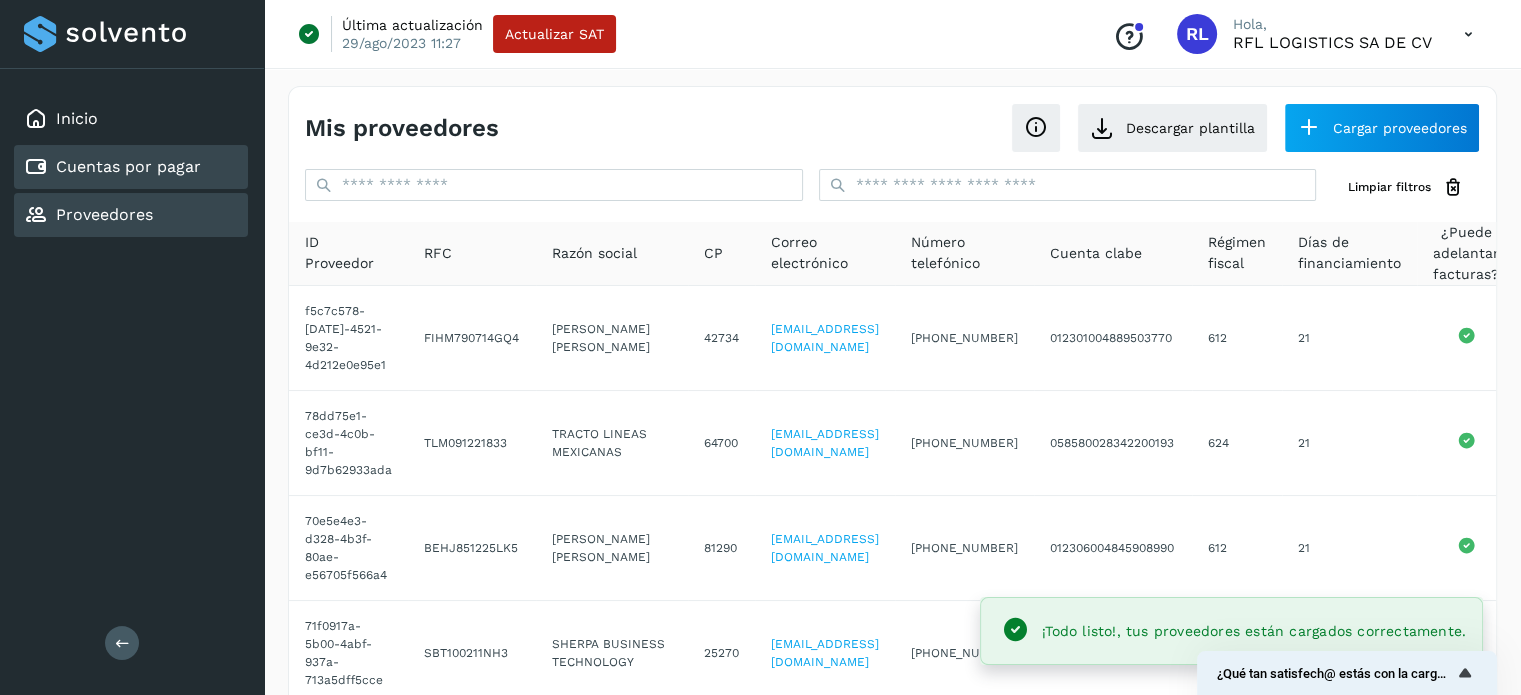 click on "Cuentas por pagar" at bounding box center (128, 166) 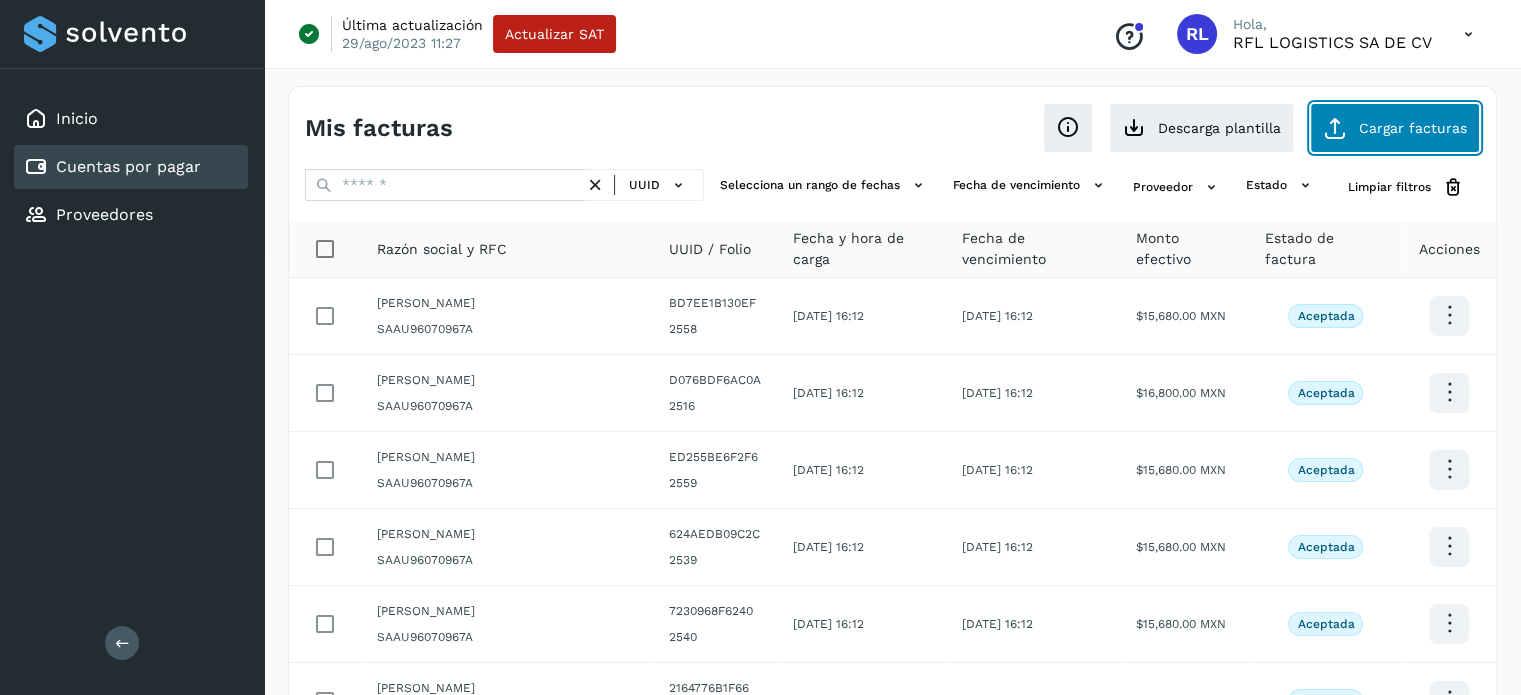 click on "Cargar facturas" 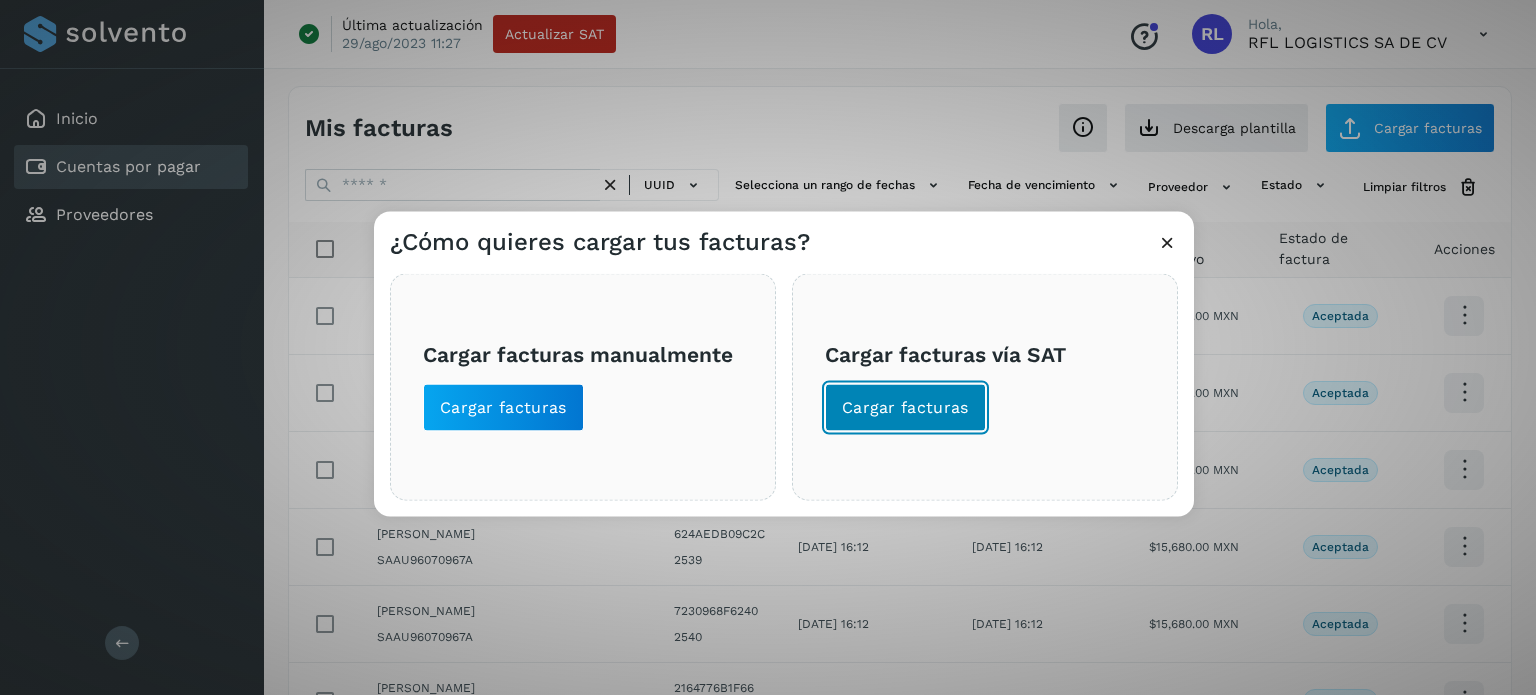 click on "Cargar facturas" 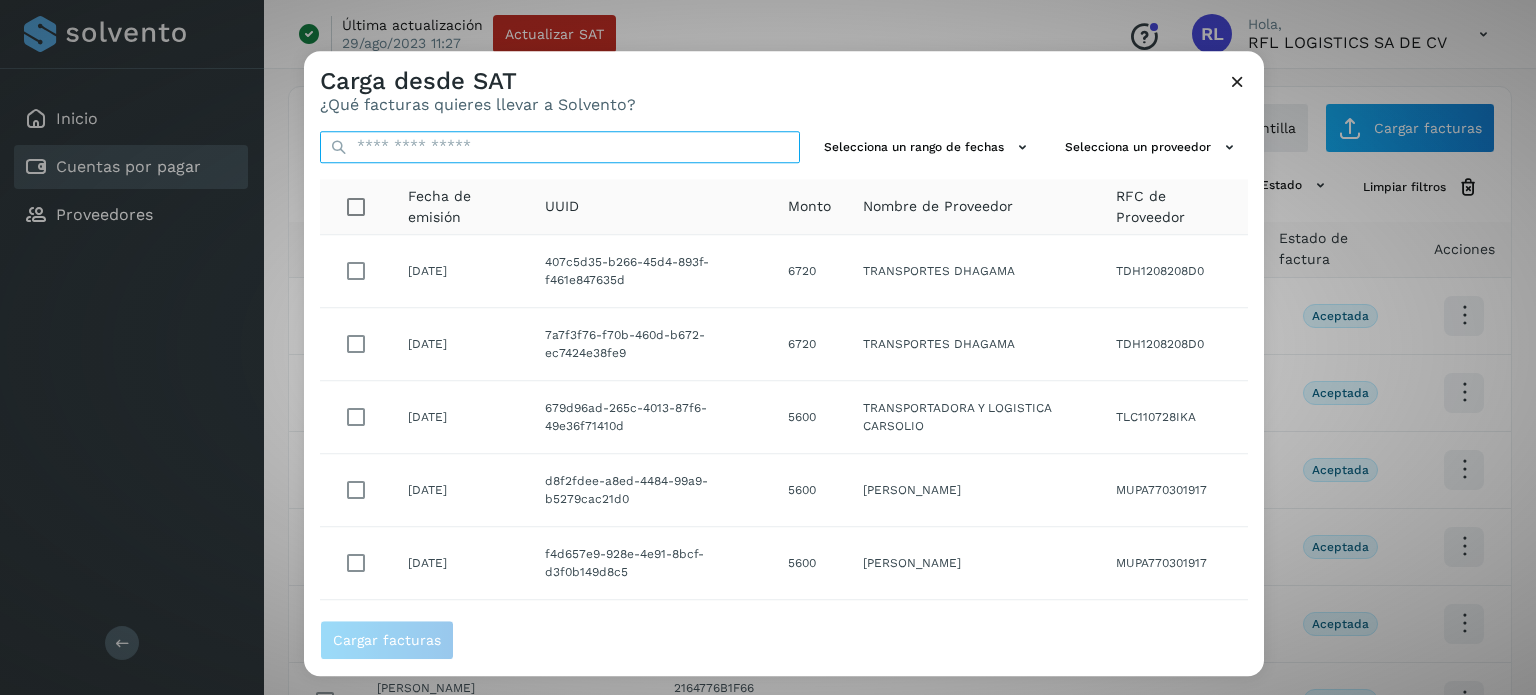 click at bounding box center [560, 147] 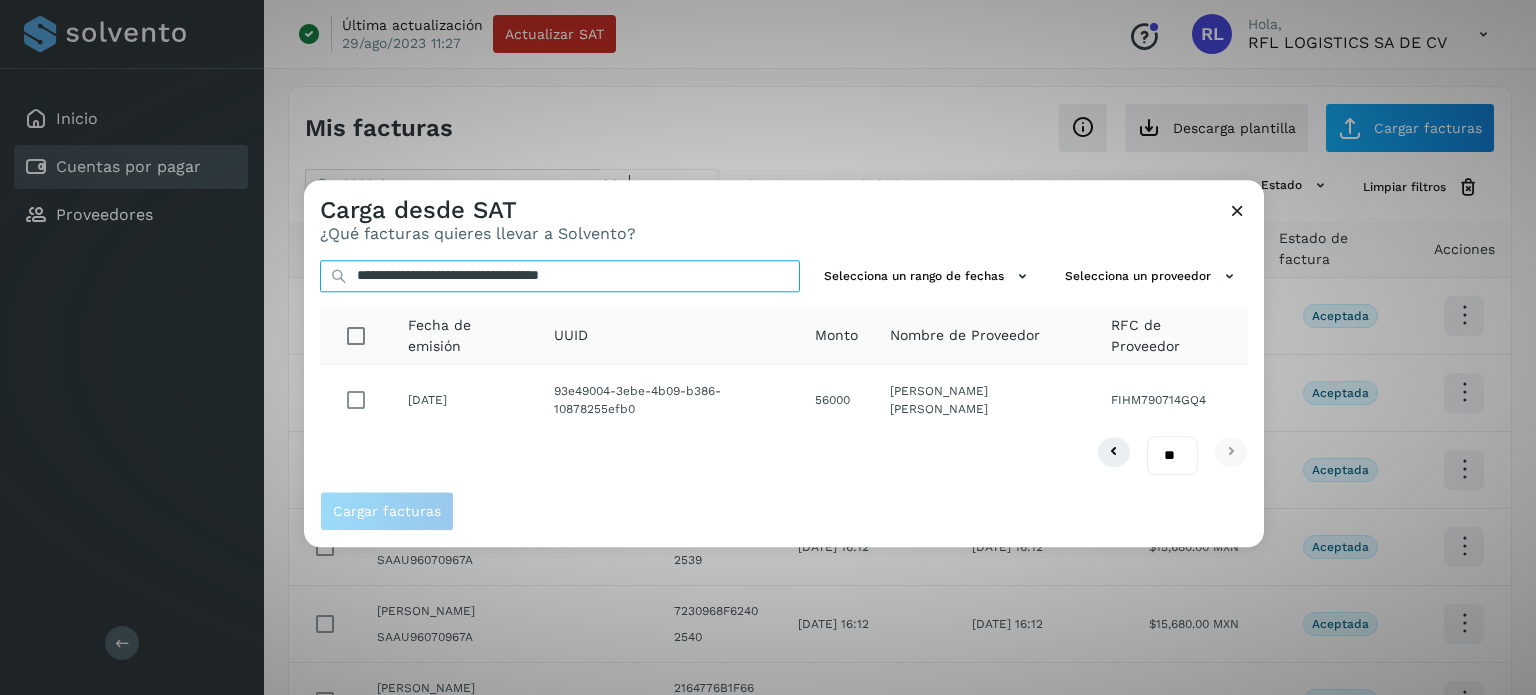 type on "**********" 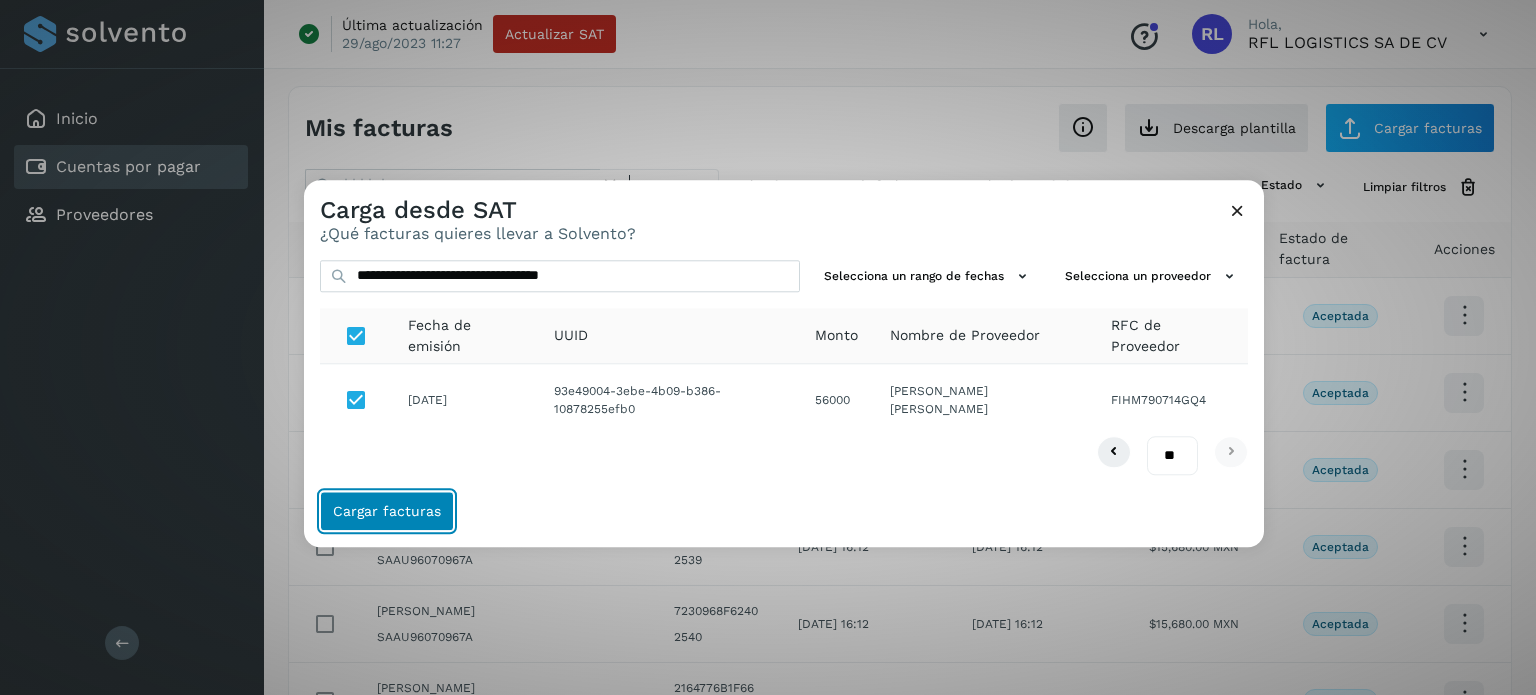 click on "Cargar facturas" at bounding box center [387, 511] 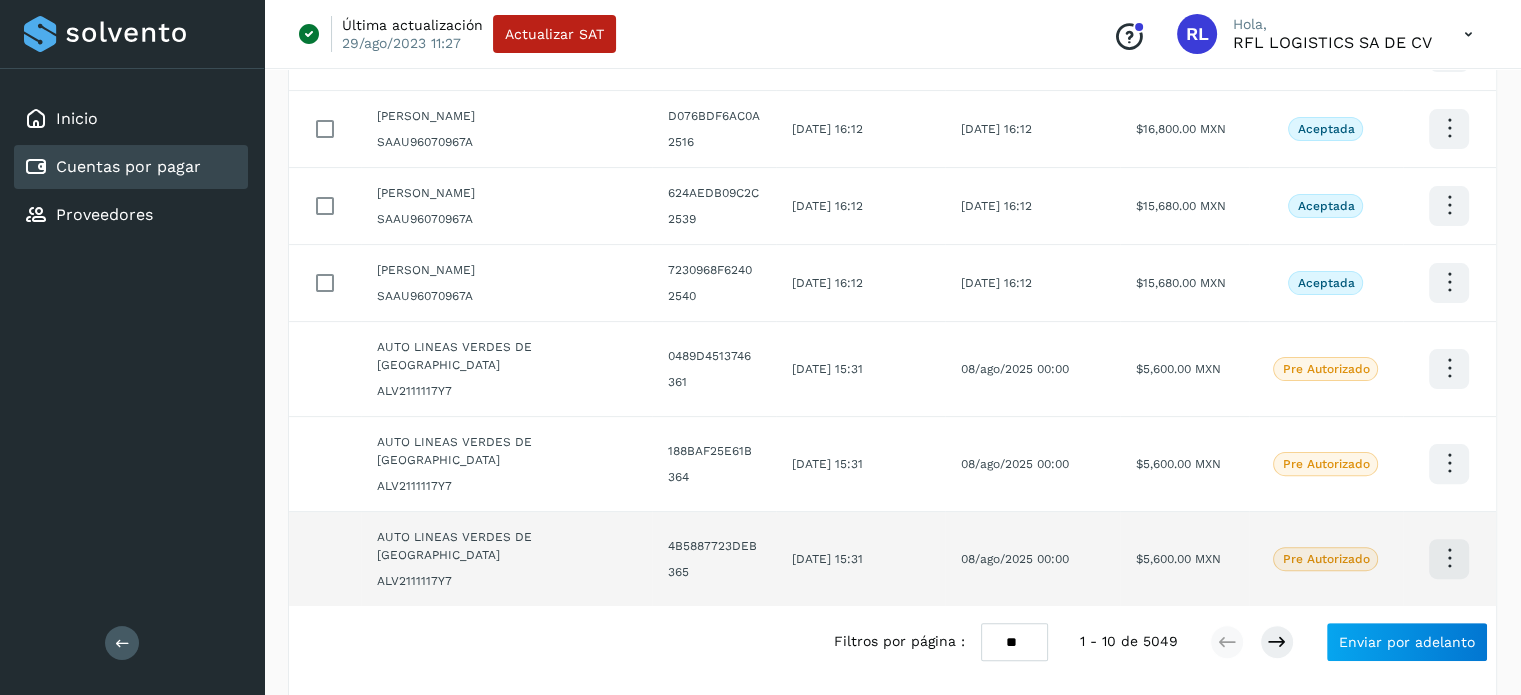 scroll, scrollTop: 527, scrollLeft: 0, axis: vertical 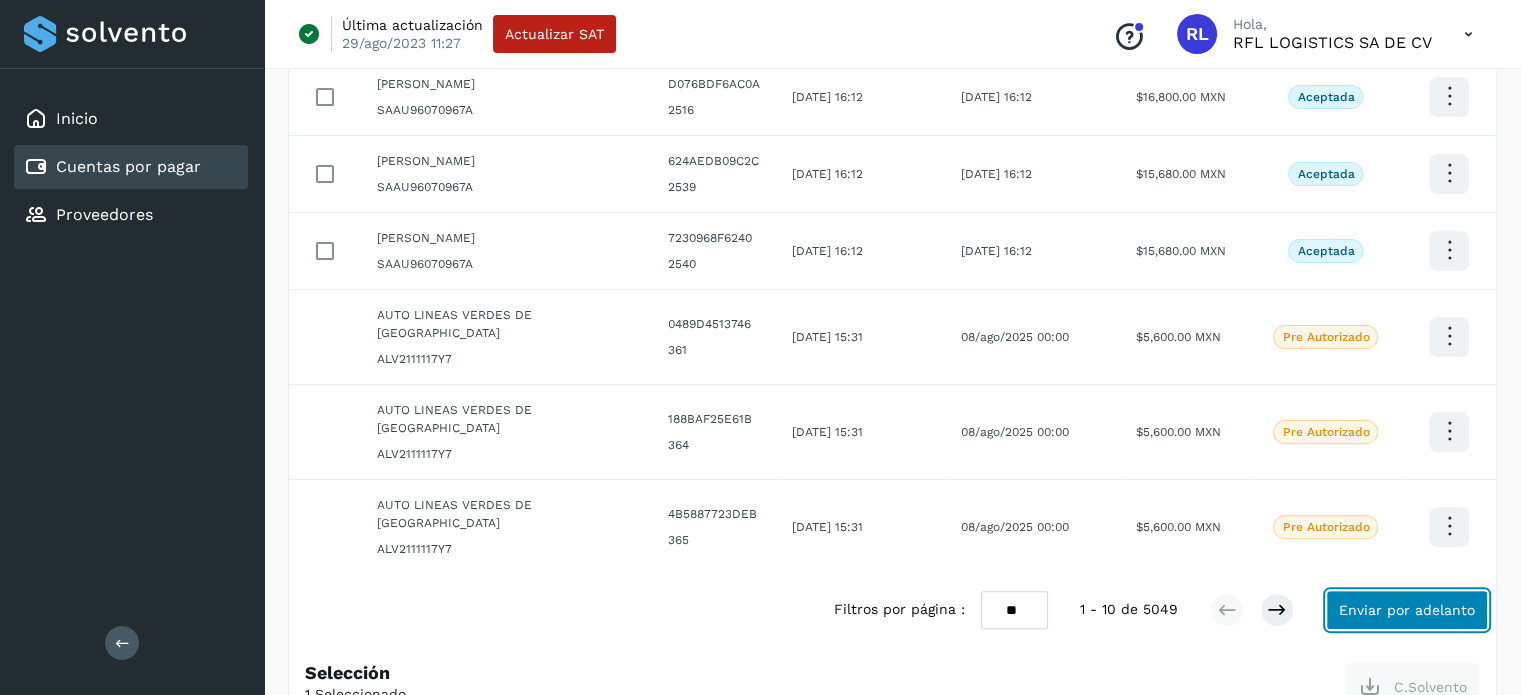 click on "Enviar por adelanto" 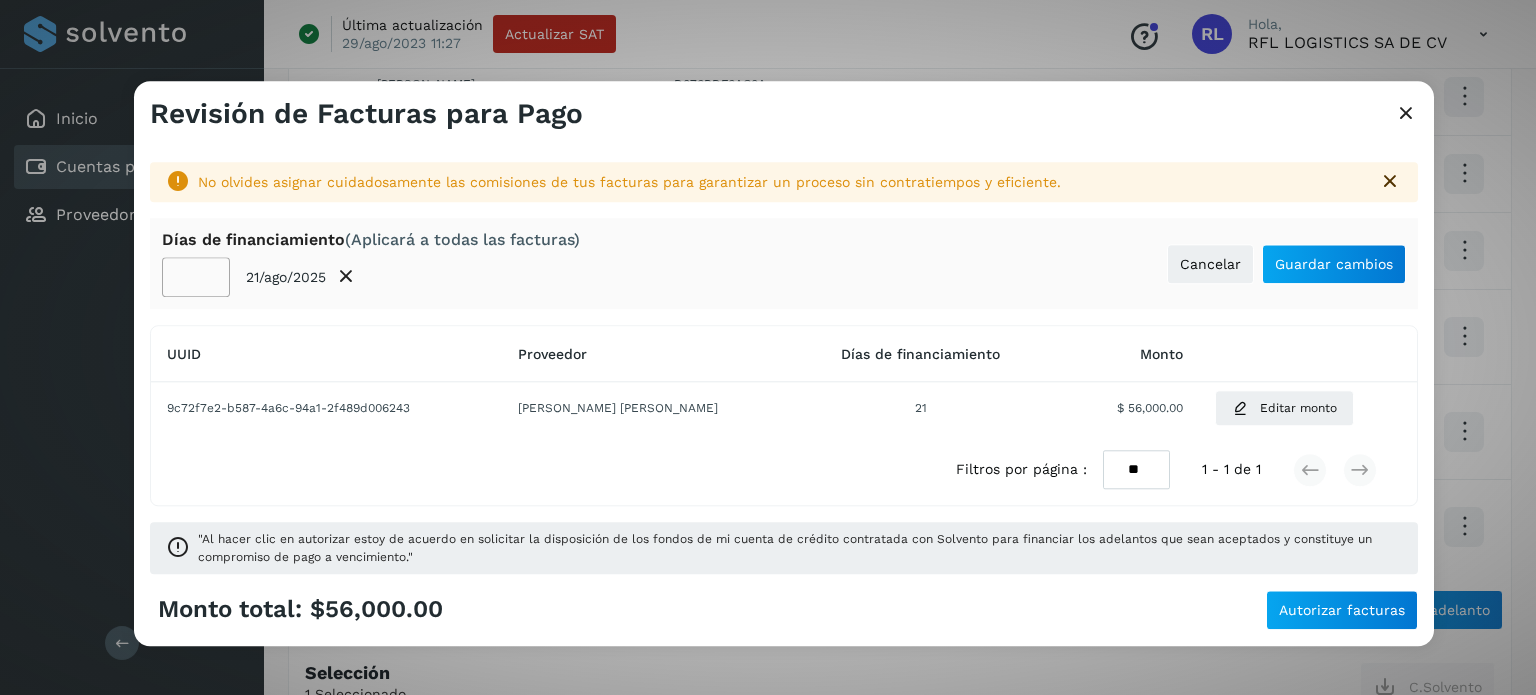 click on "**" 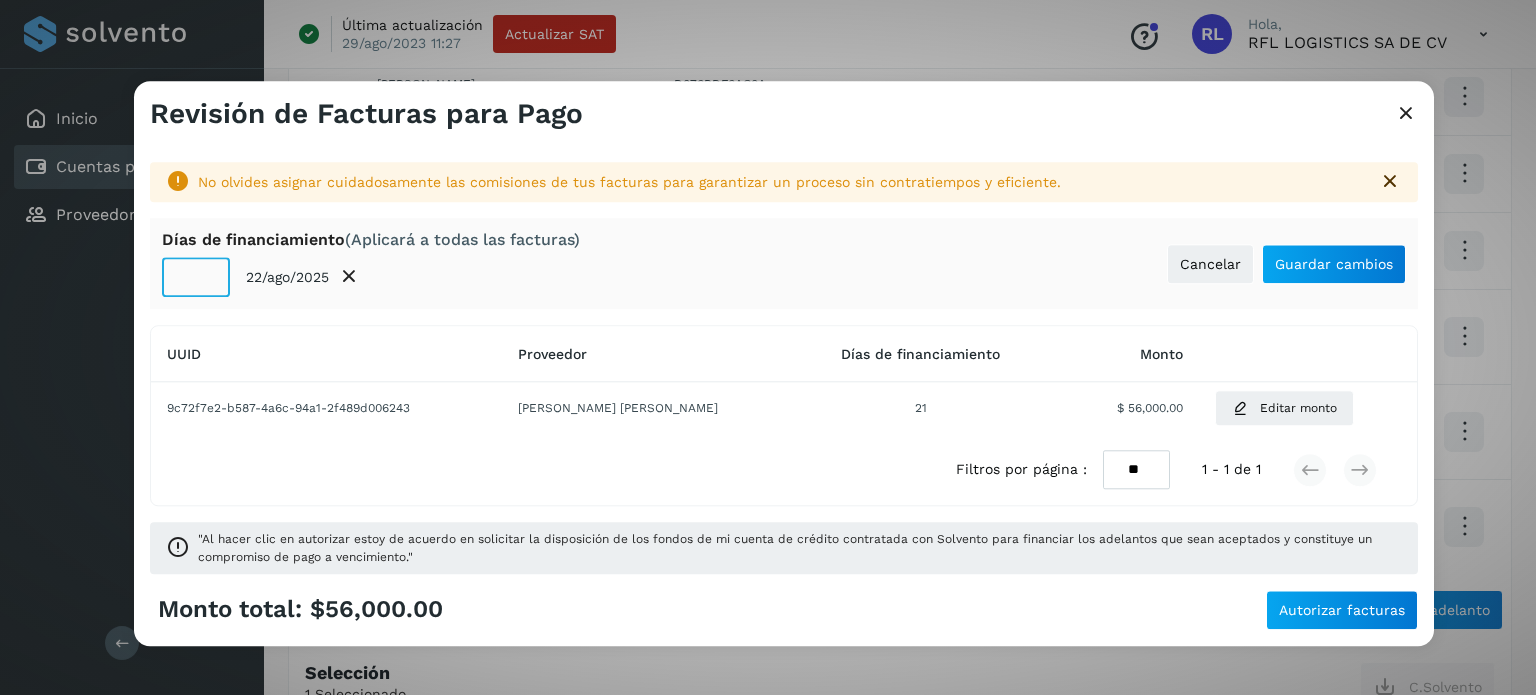 click on "**" 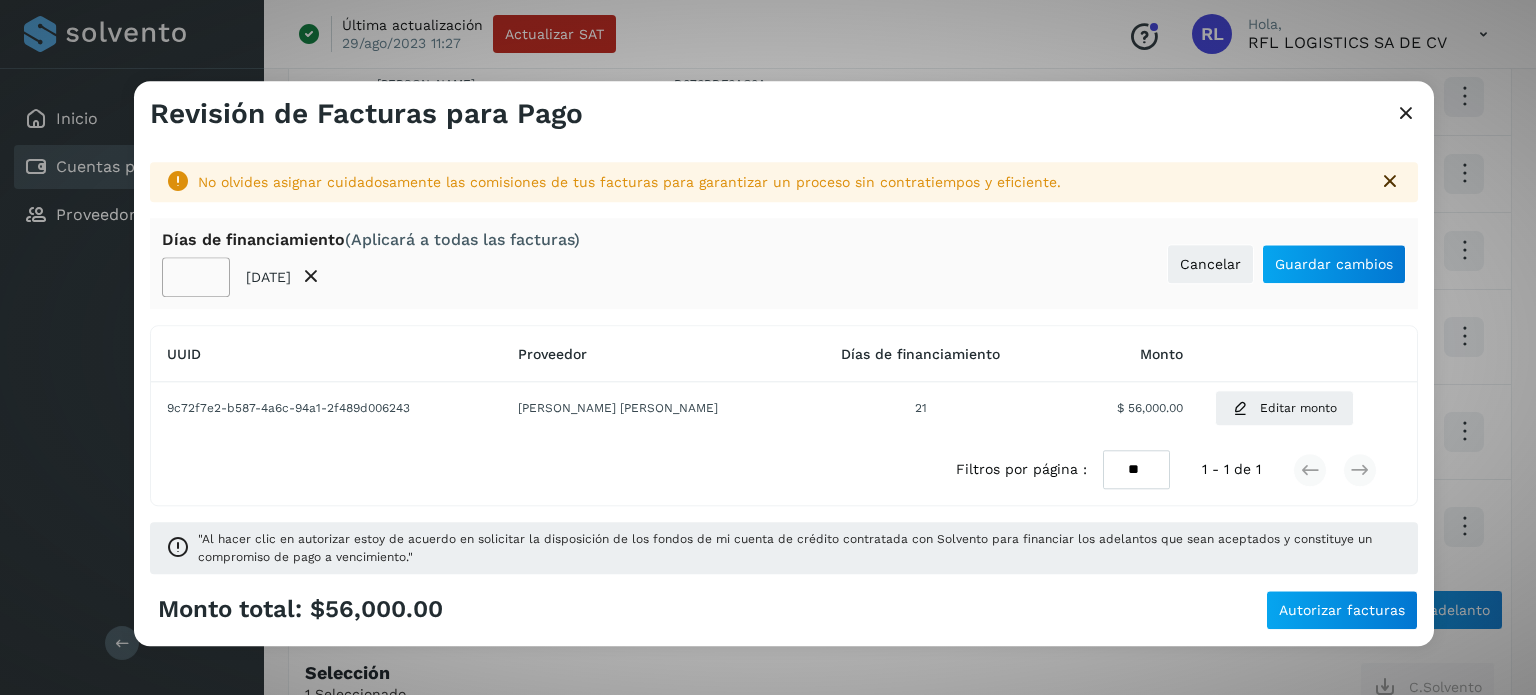 click on "*" 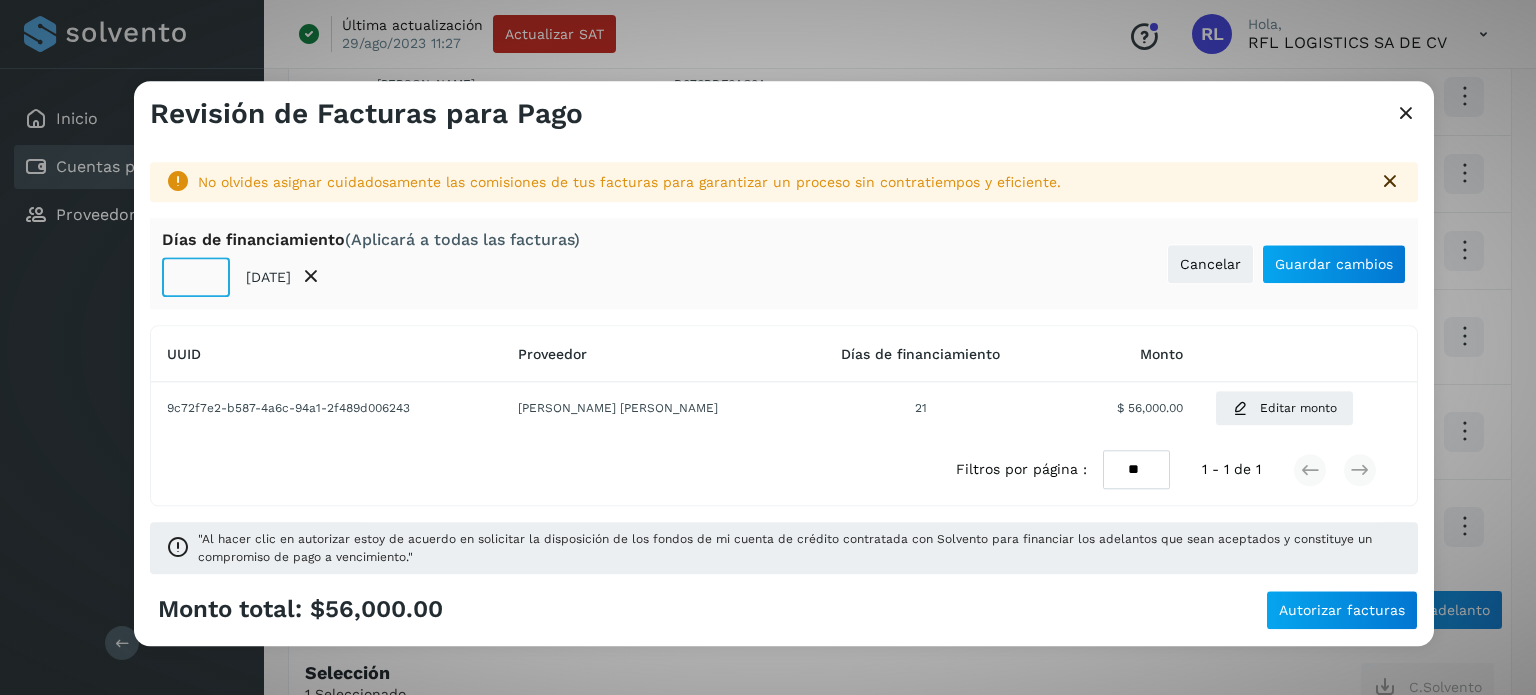 click on "*" 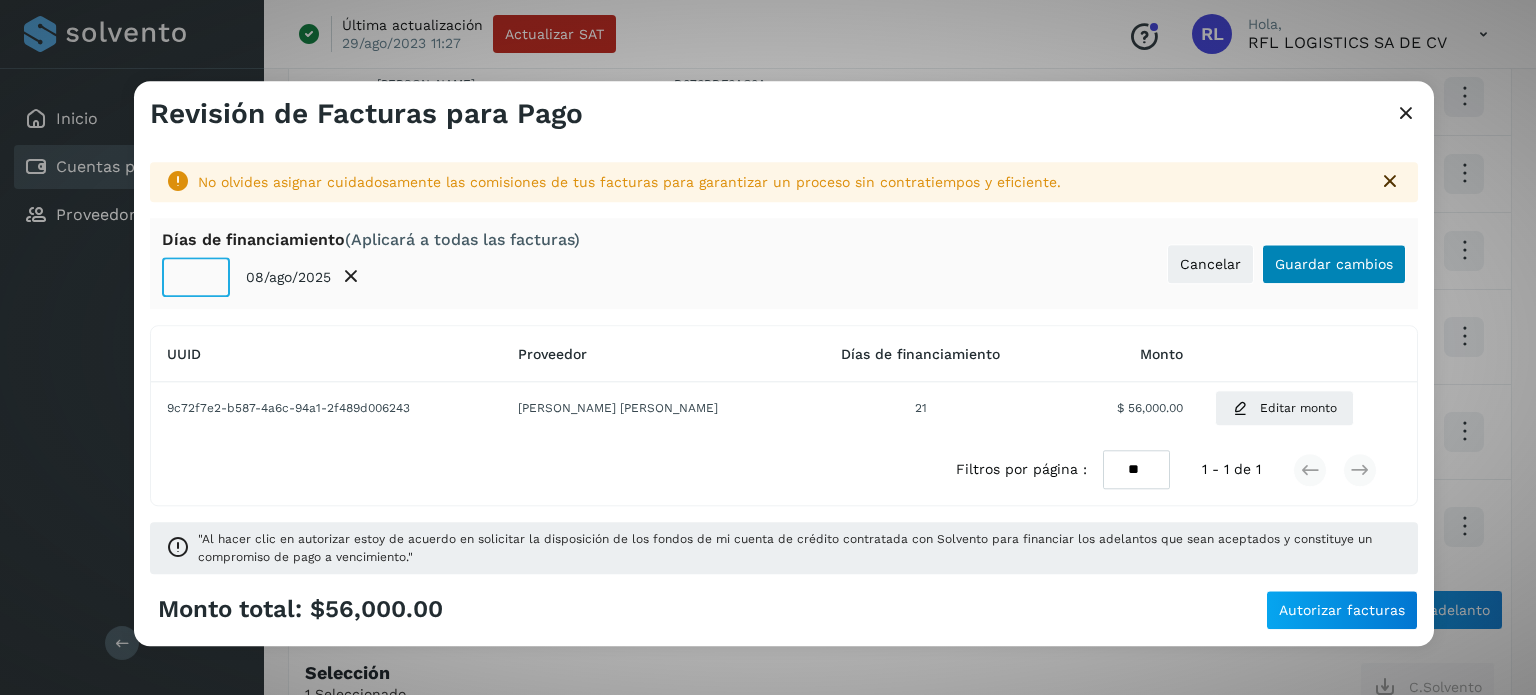 type on "**" 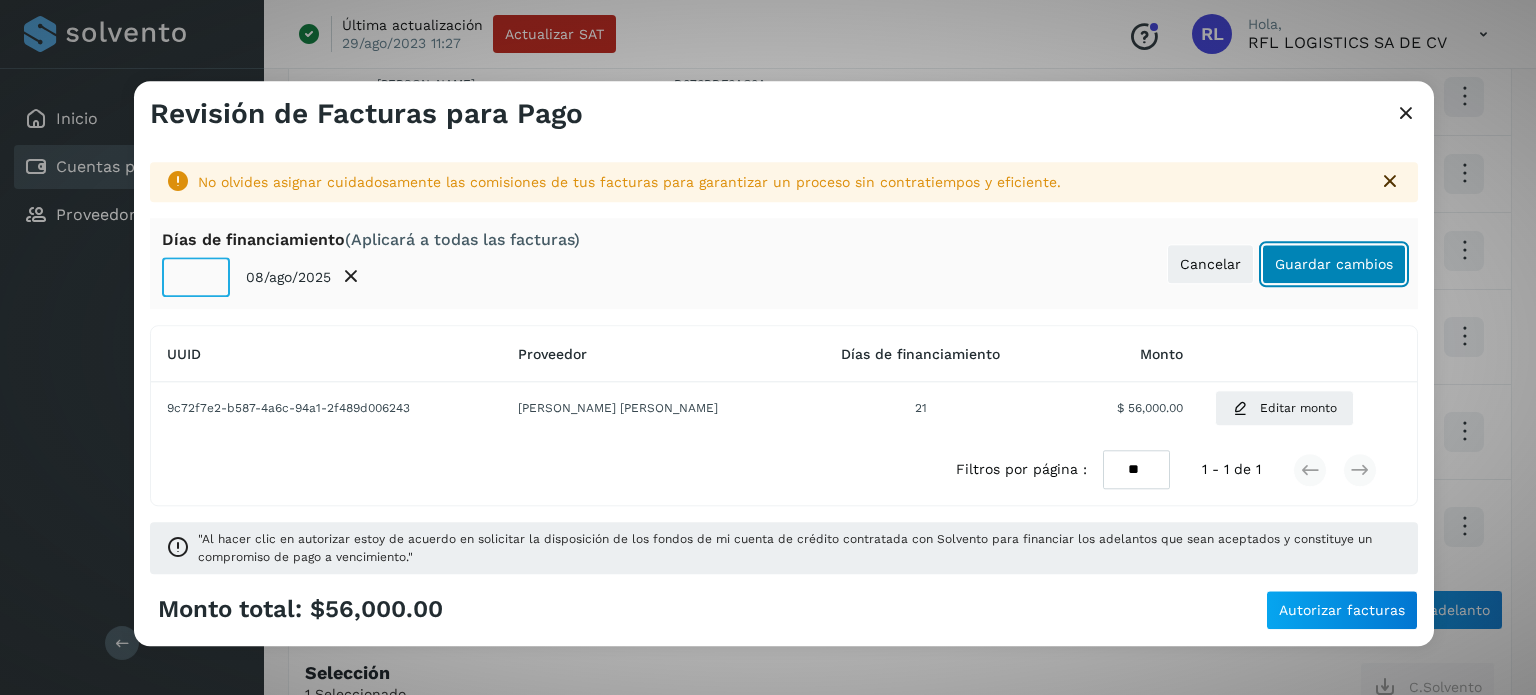 click on "Guardar cambios" 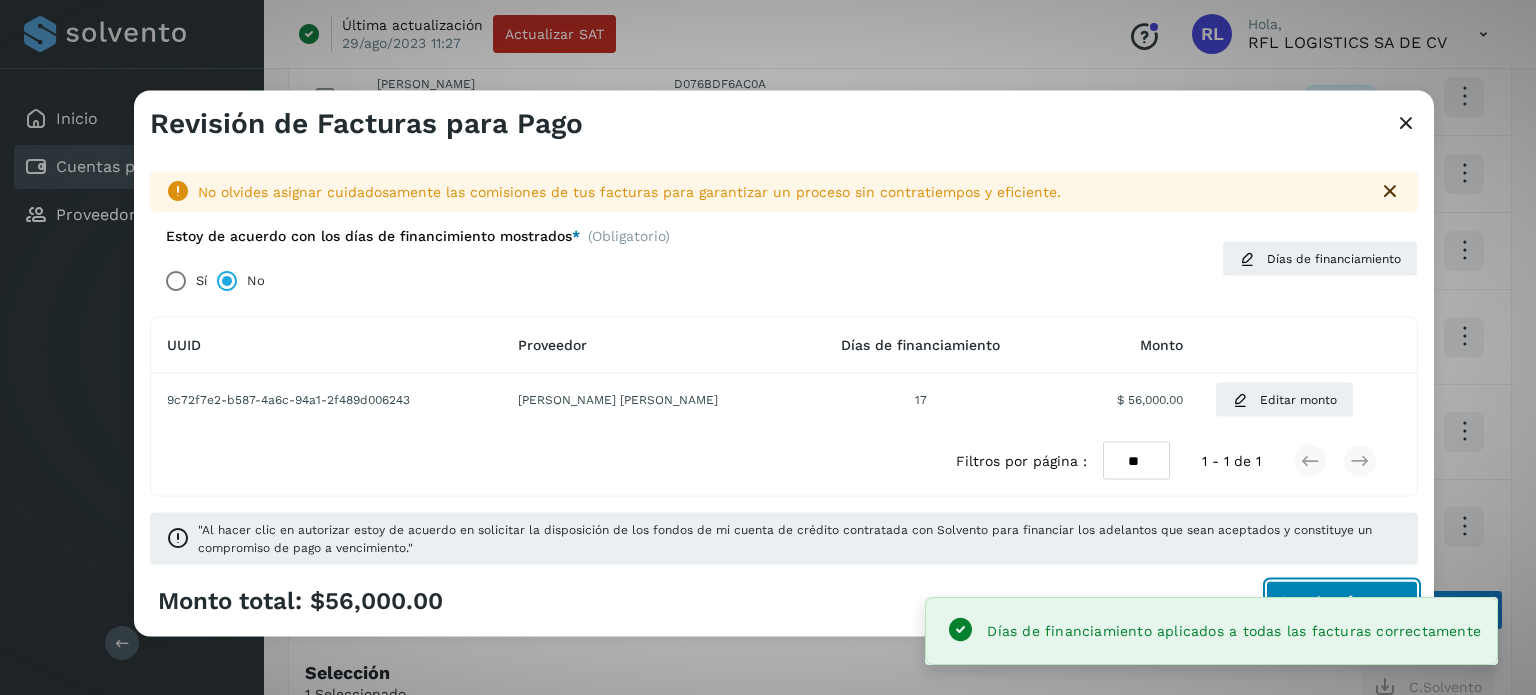 click on "Autorizar facturas" 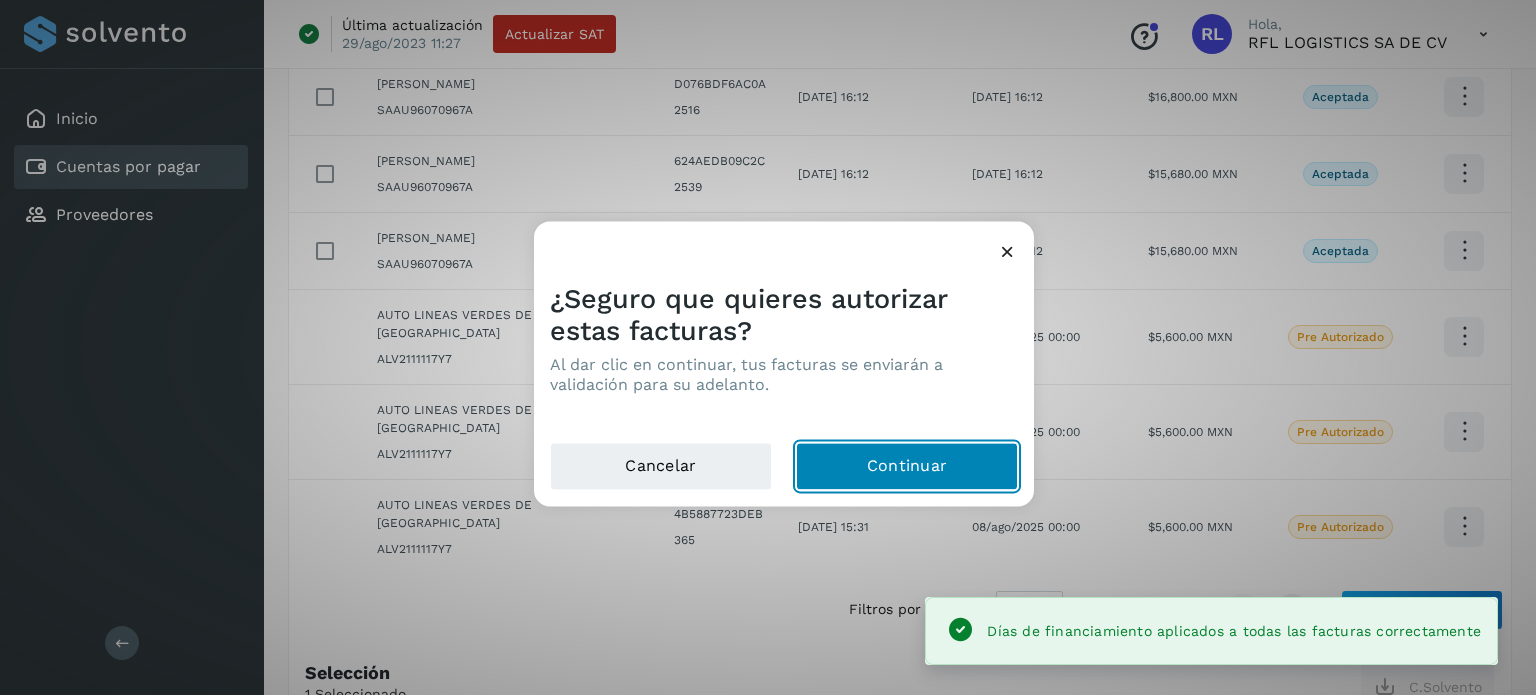click on "Continuar" 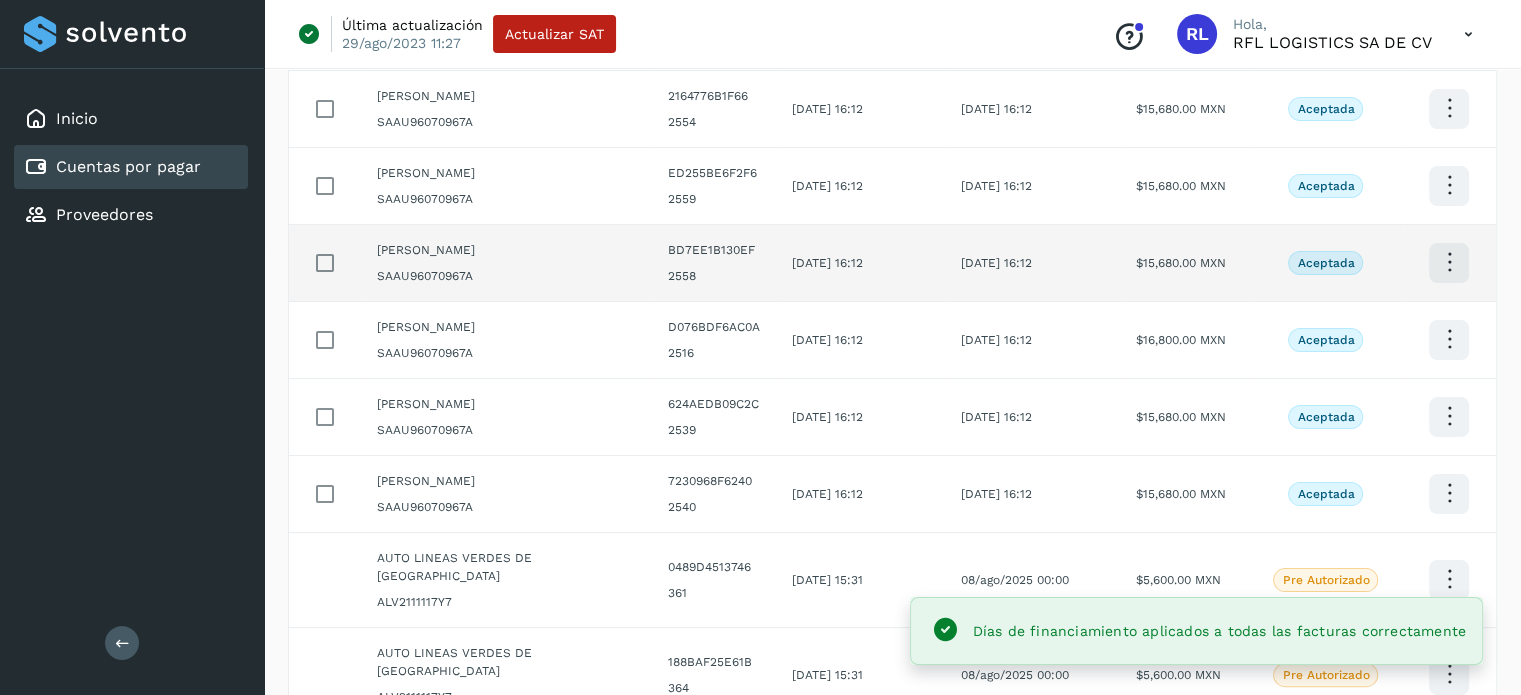 scroll, scrollTop: 0, scrollLeft: 0, axis: both 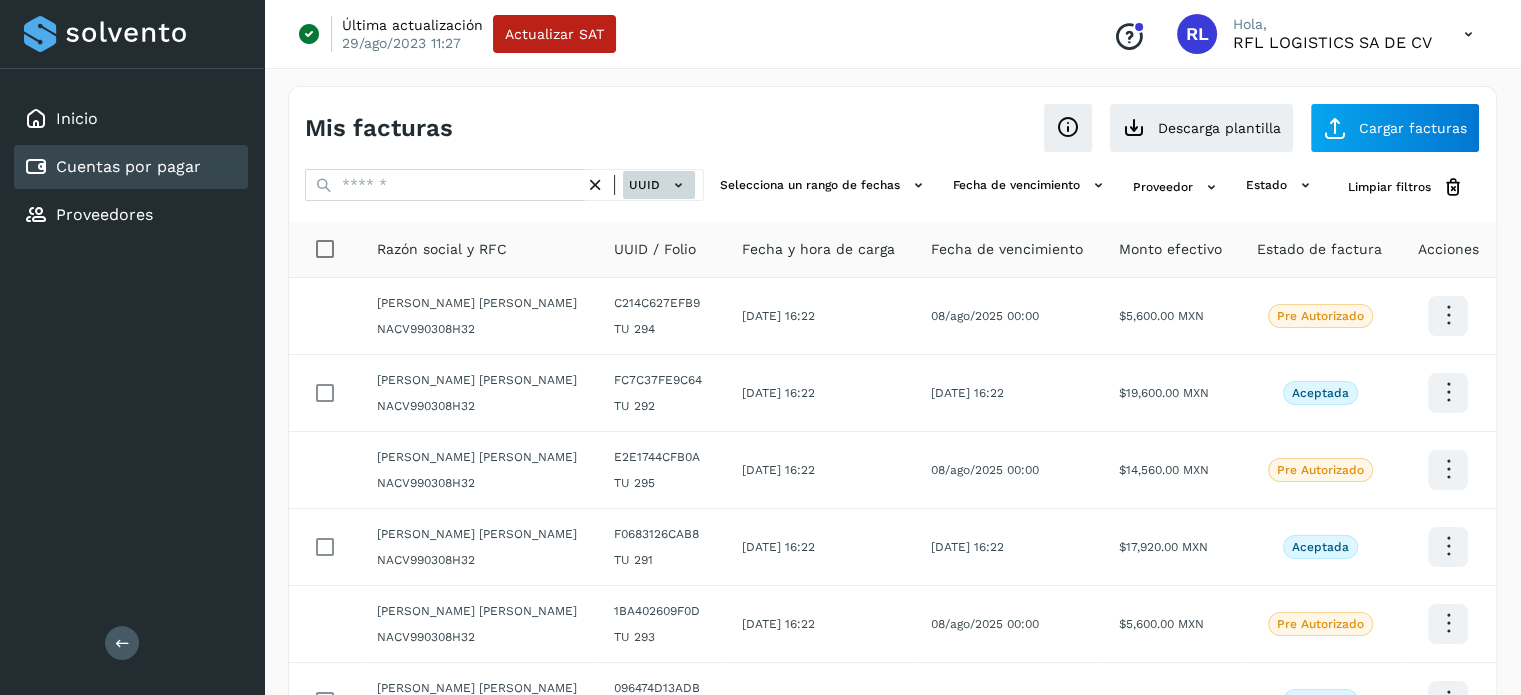 click on "UUID" 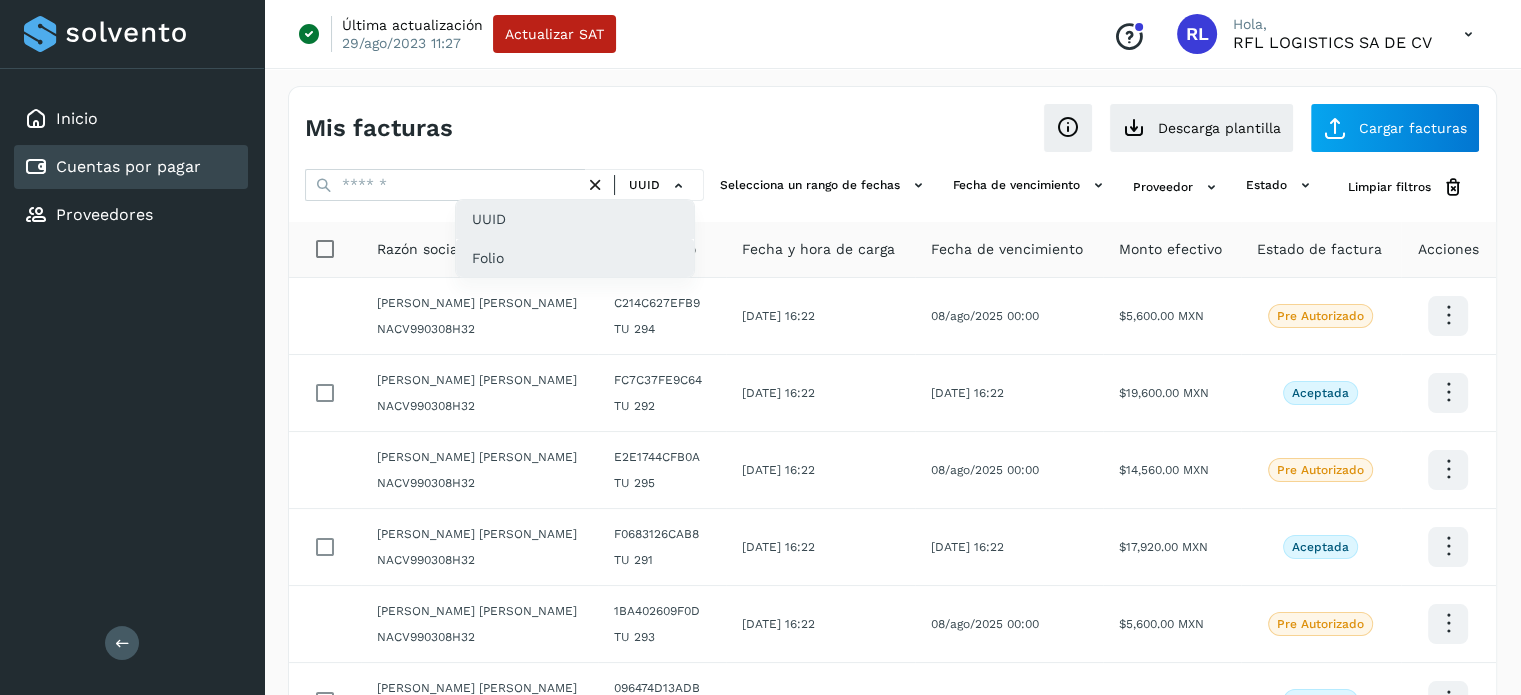 click on "Folio" 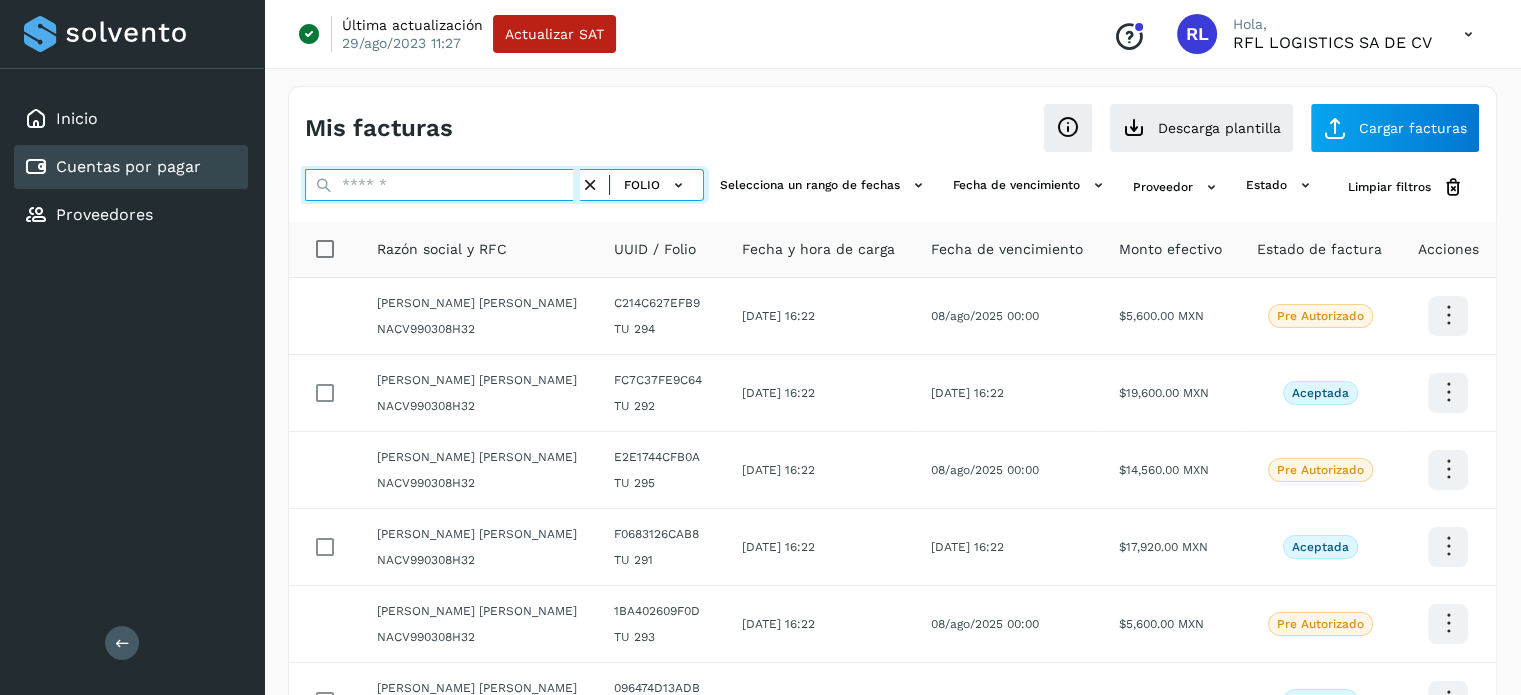click at bounding box center (442, 185) 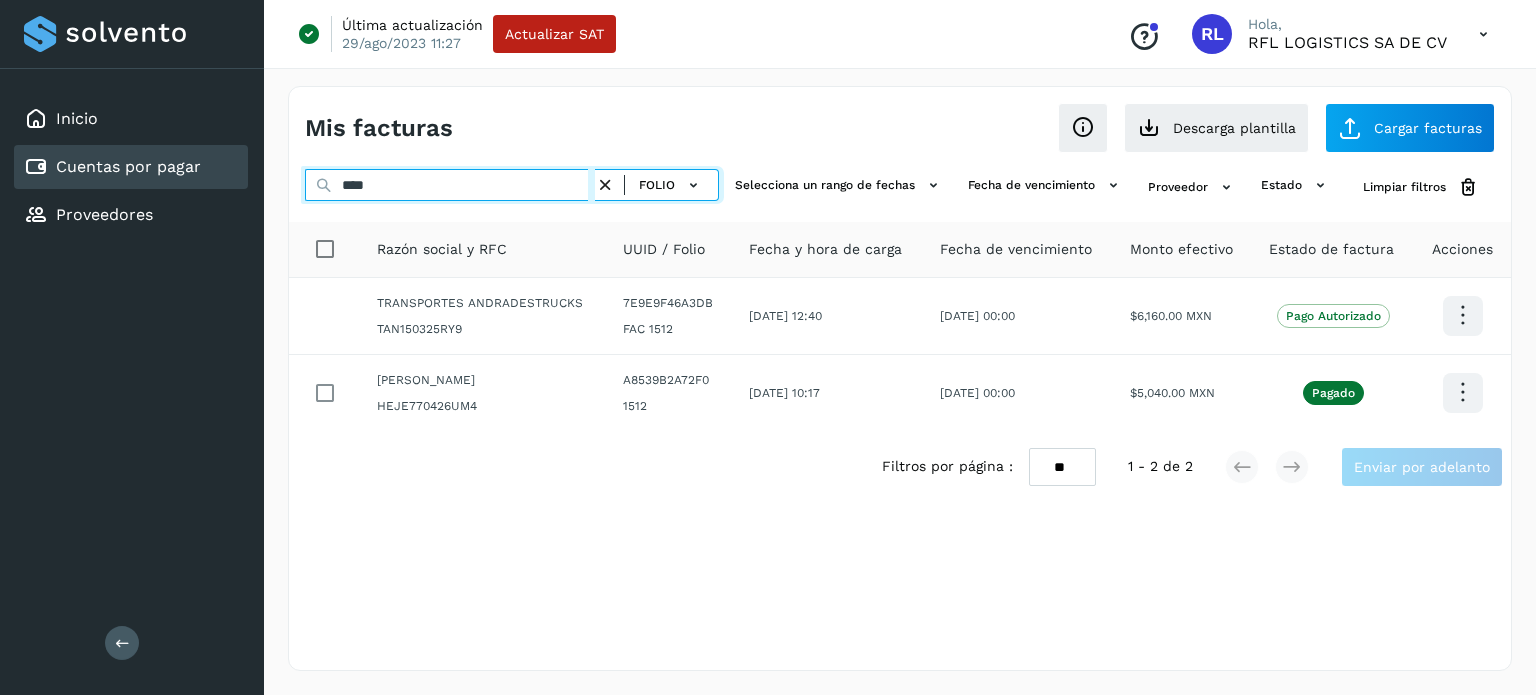 click on "****" at bounding box center (450, 185) 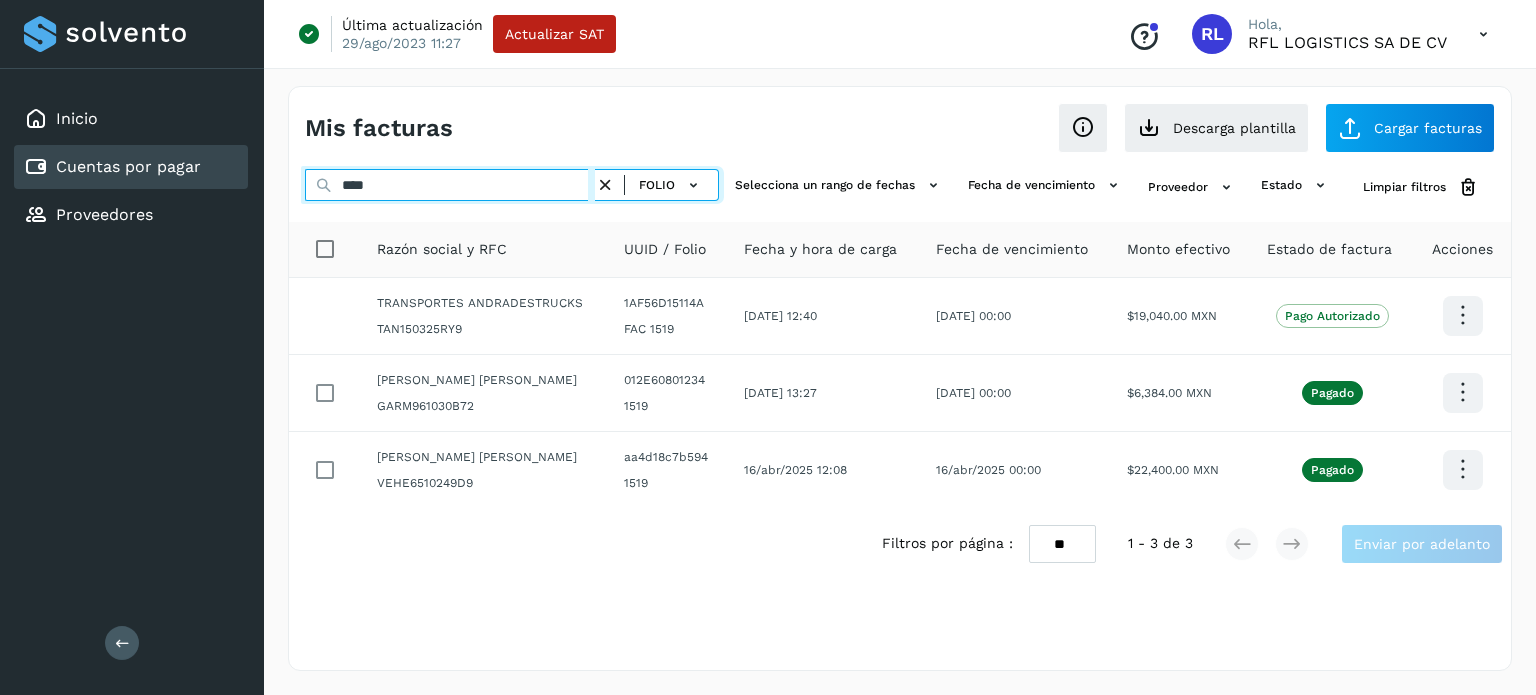 type on "****" 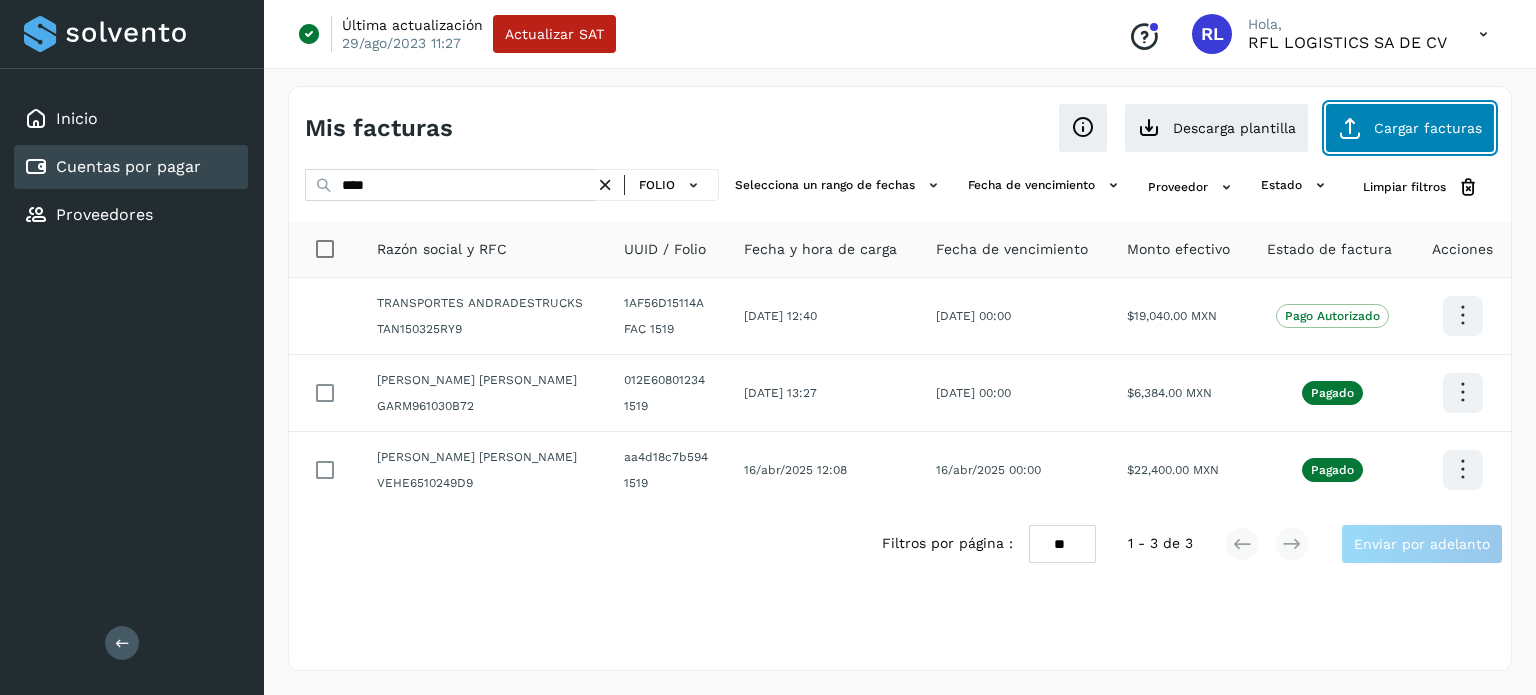 click on "Cargar facturas" 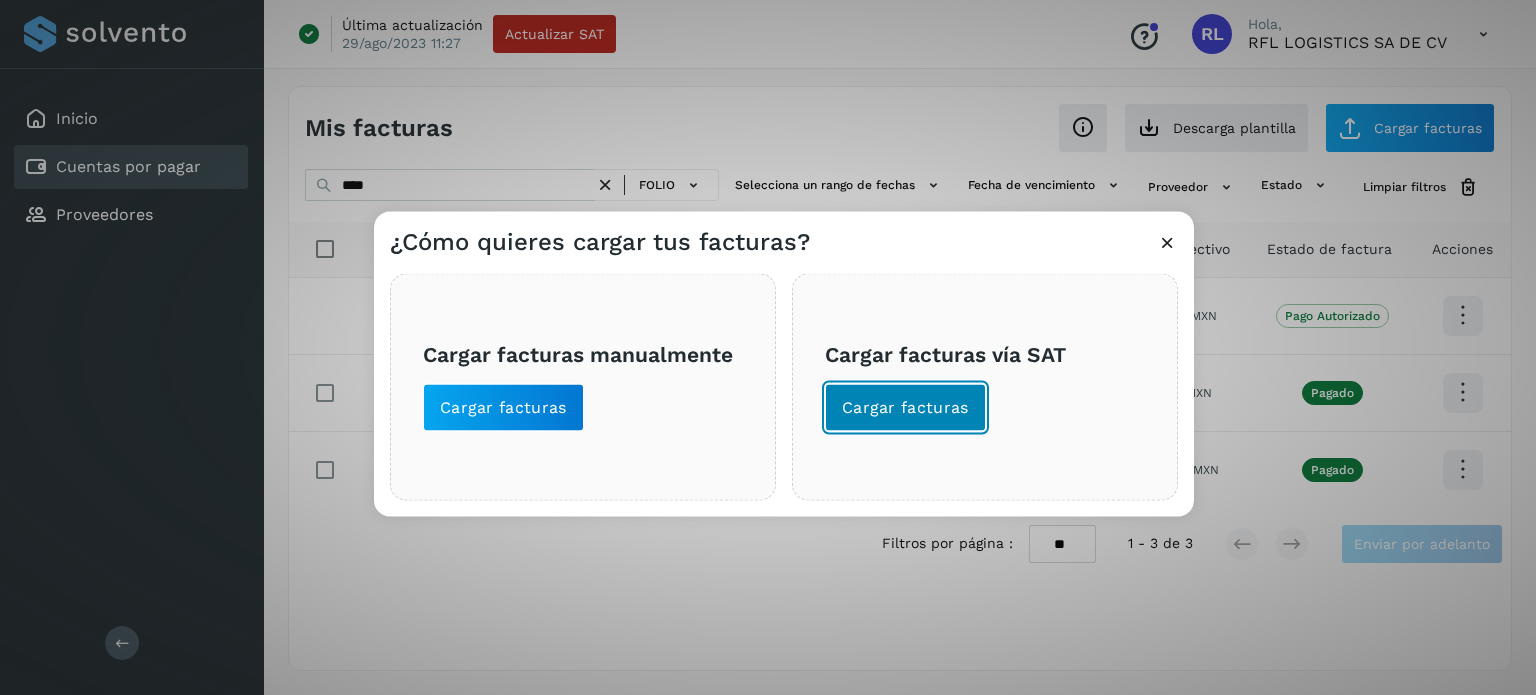 click on "Cargar facturas" at bounding box center [905, 407] 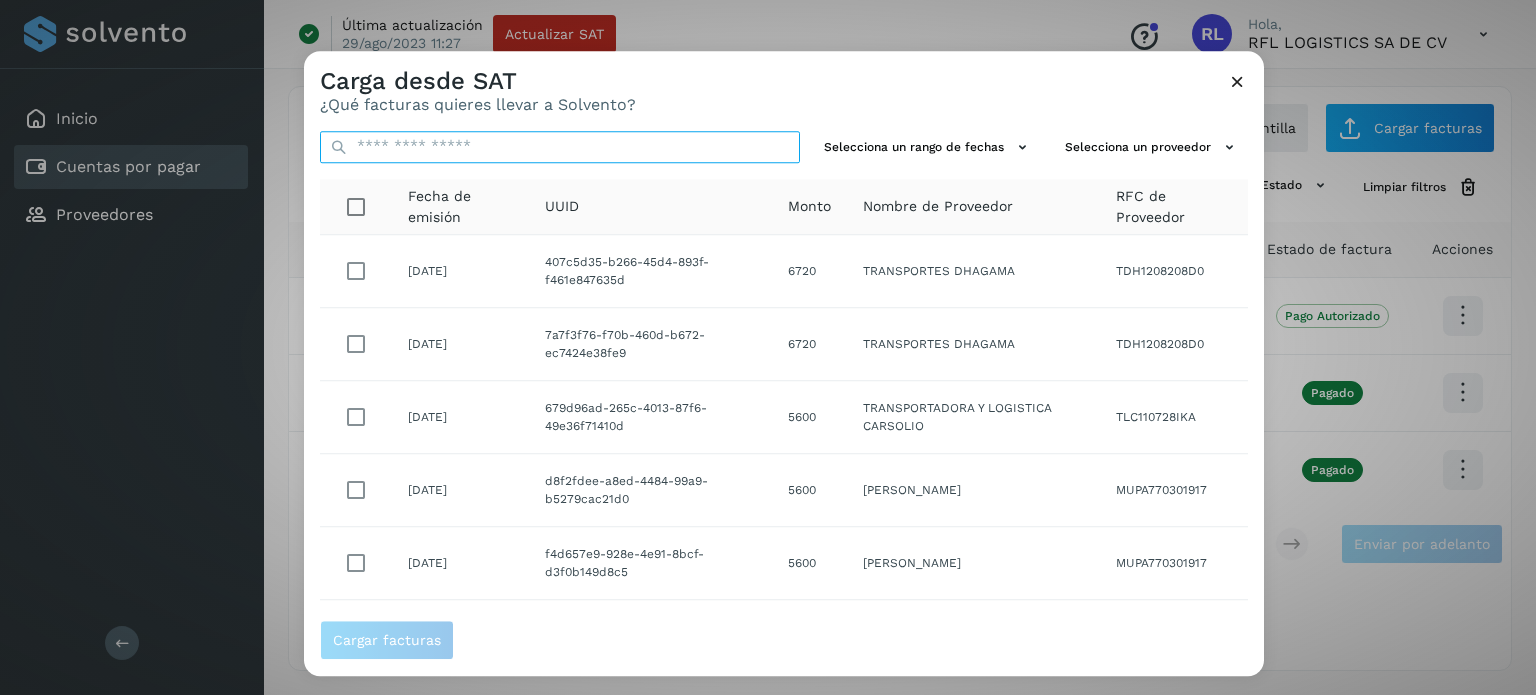 click at bounding box center (560, 147) 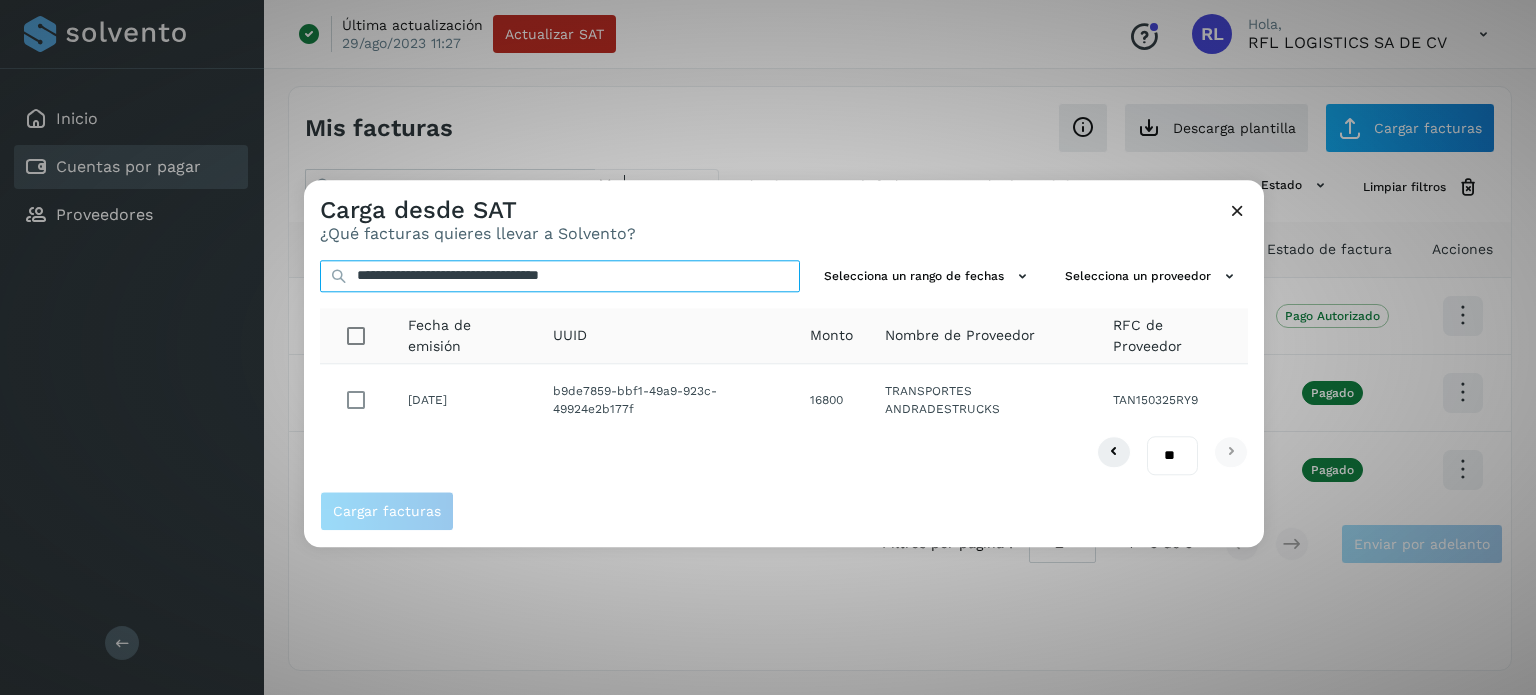 type on "**********" 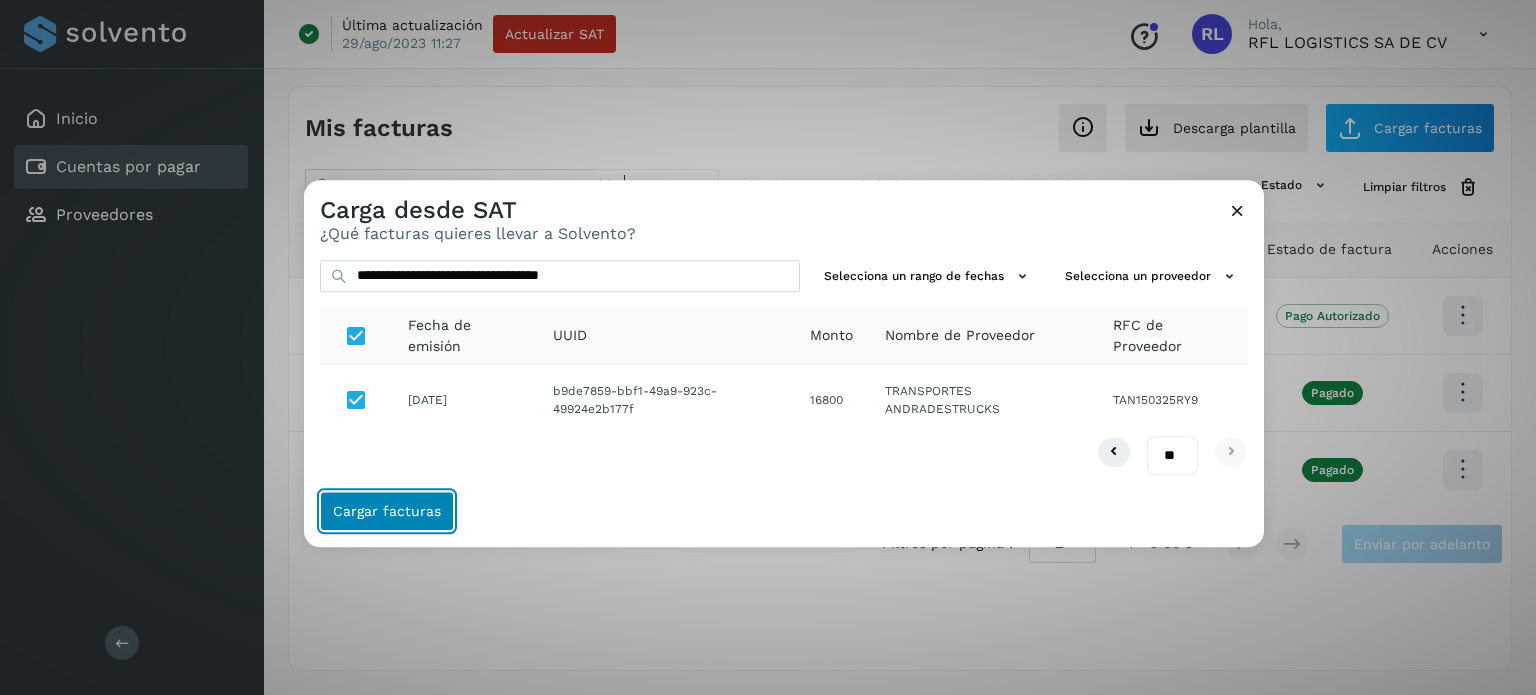 click on "Cargar facturas" 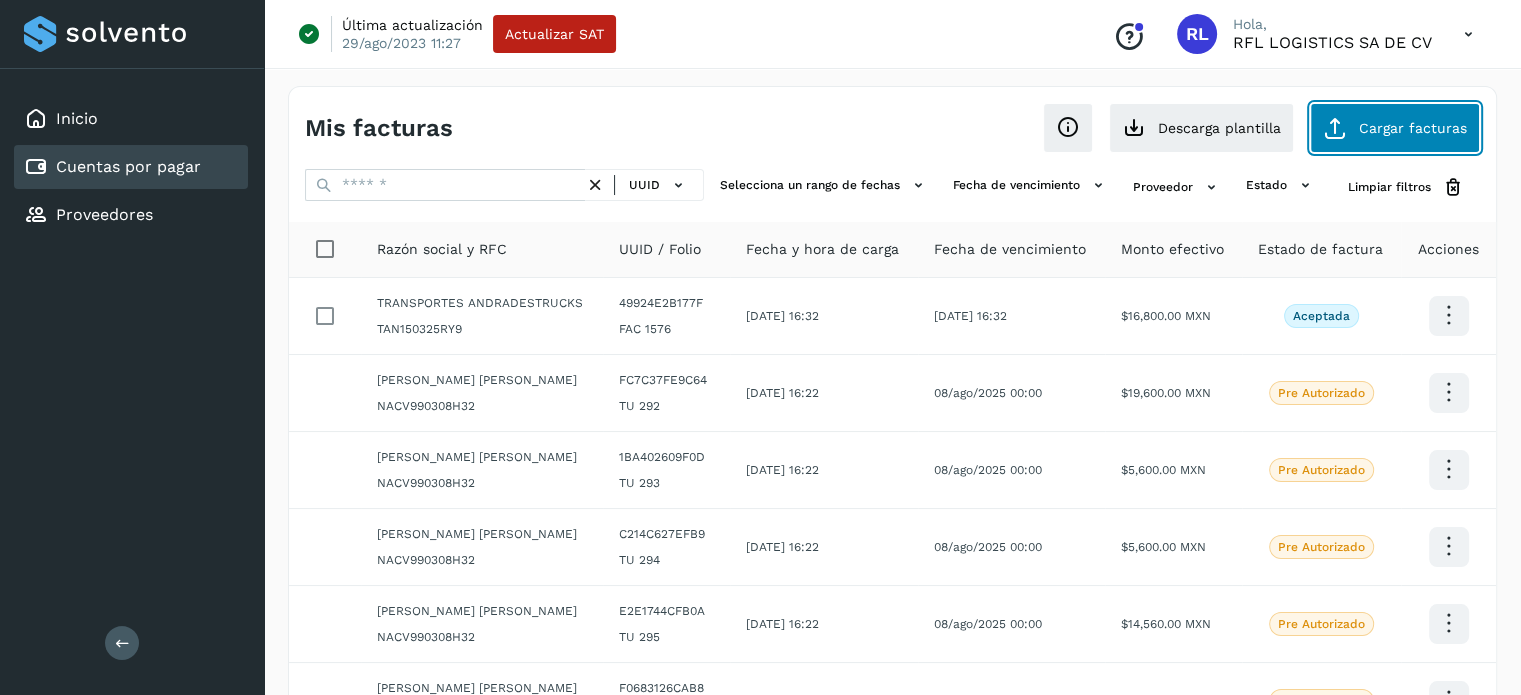 click on "Cargar facturas" 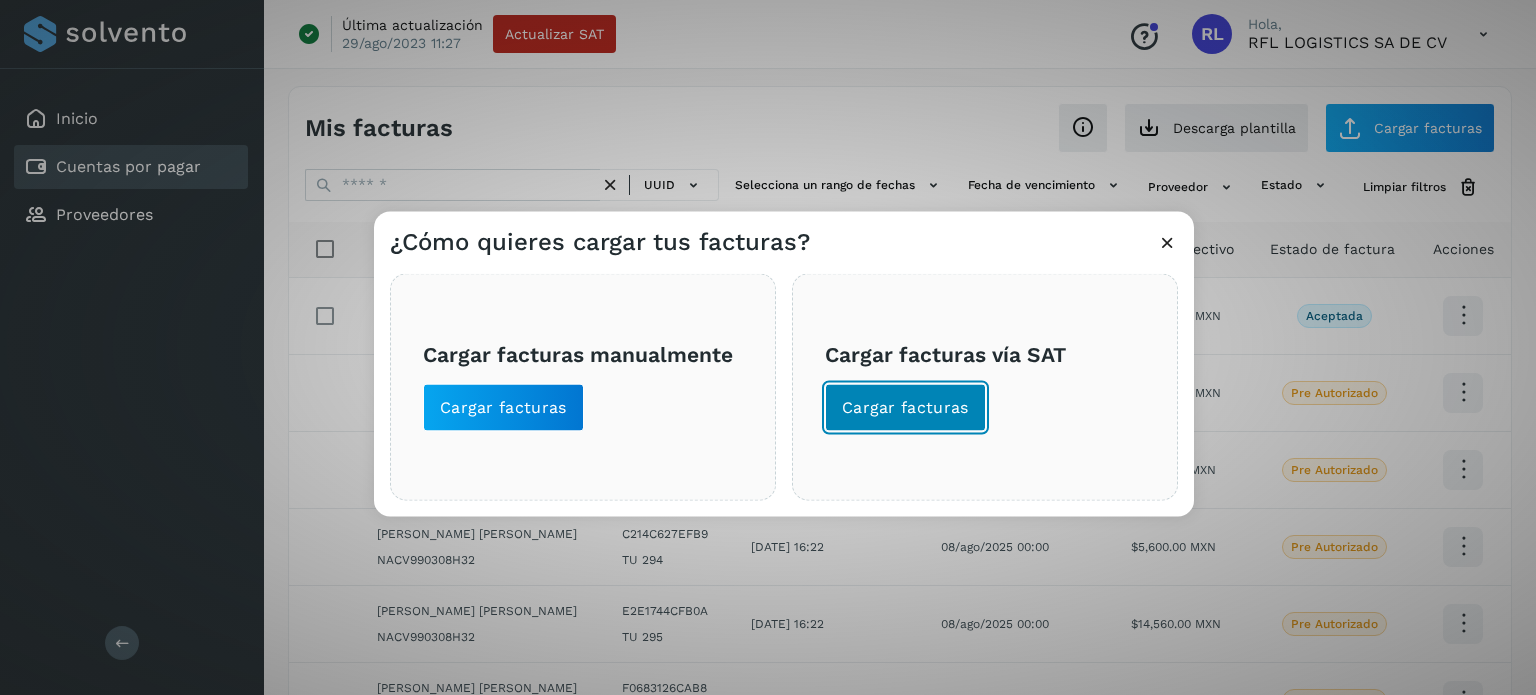 click on "Cargar facturas" 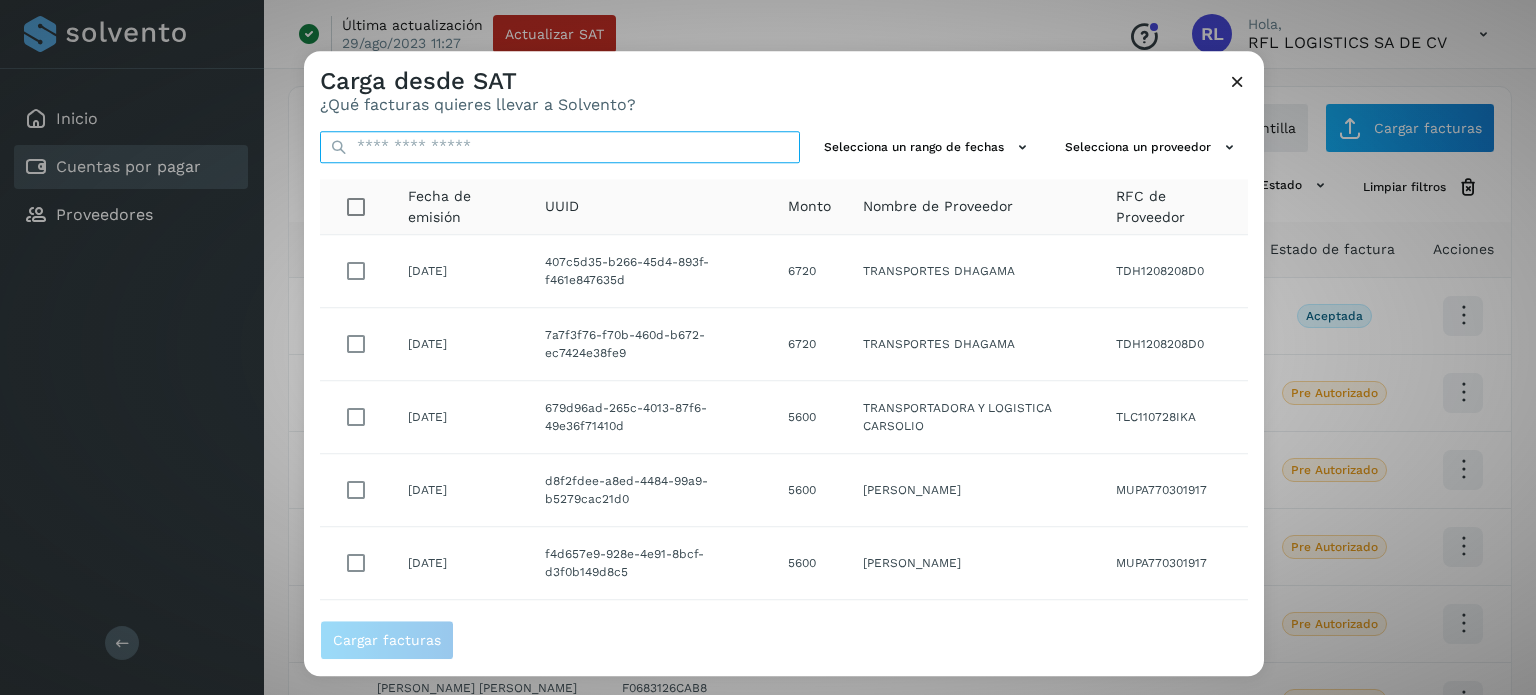 click at bounding box center [560, 147] 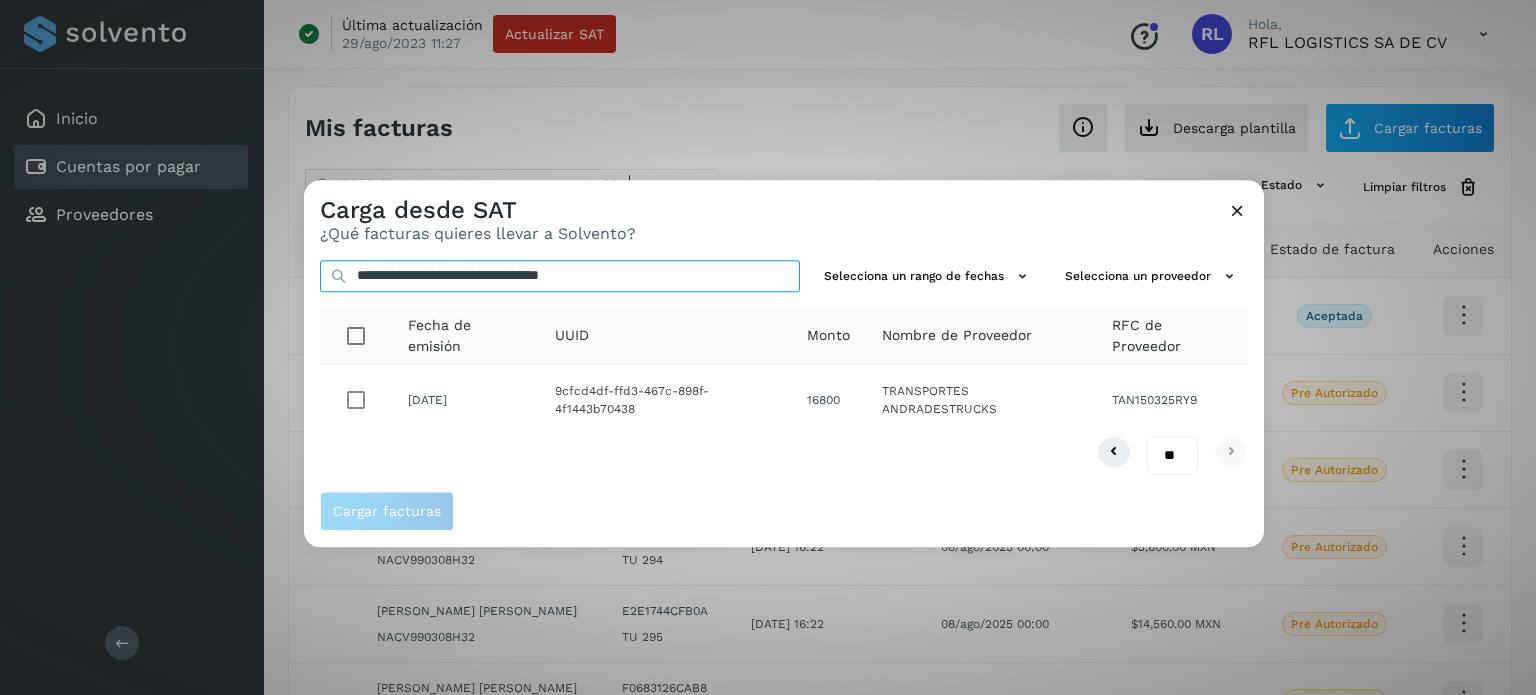 type on "**********" 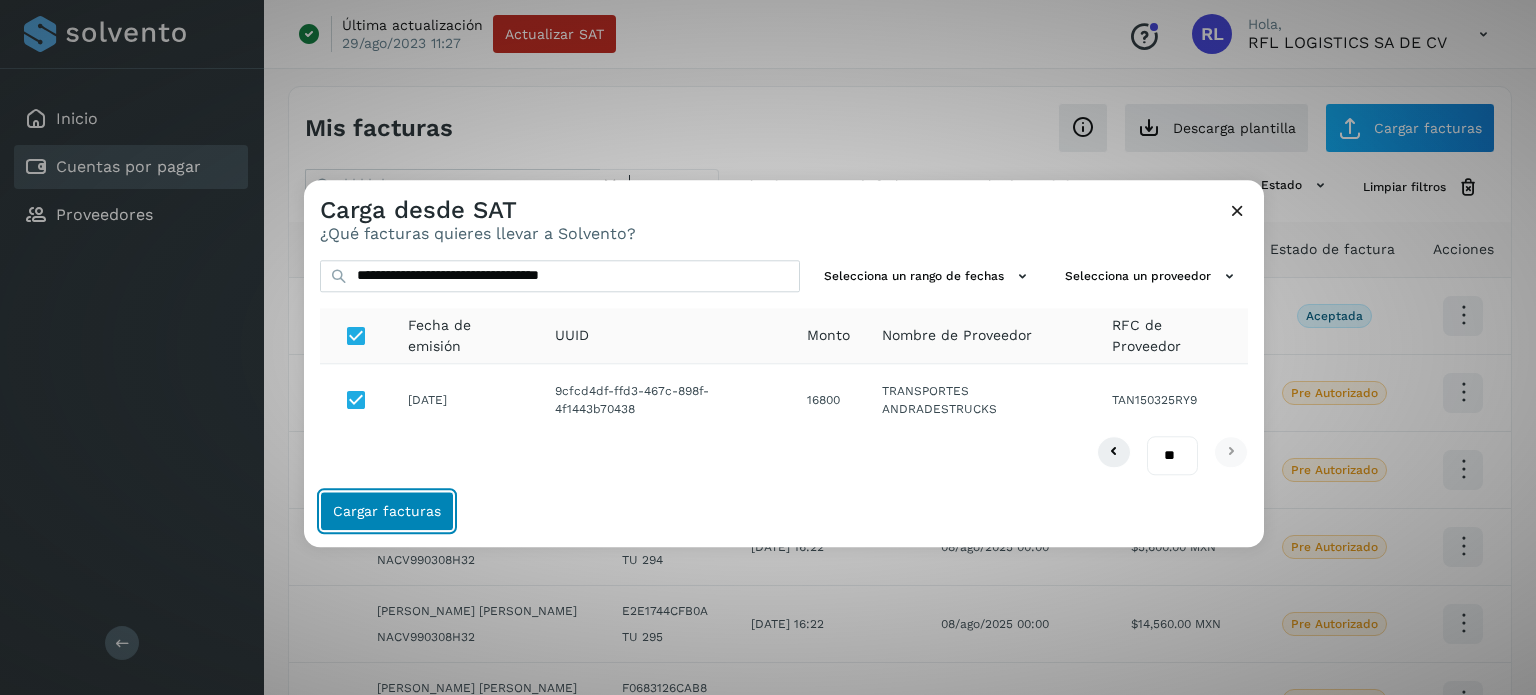 click on "Cargar facturas" 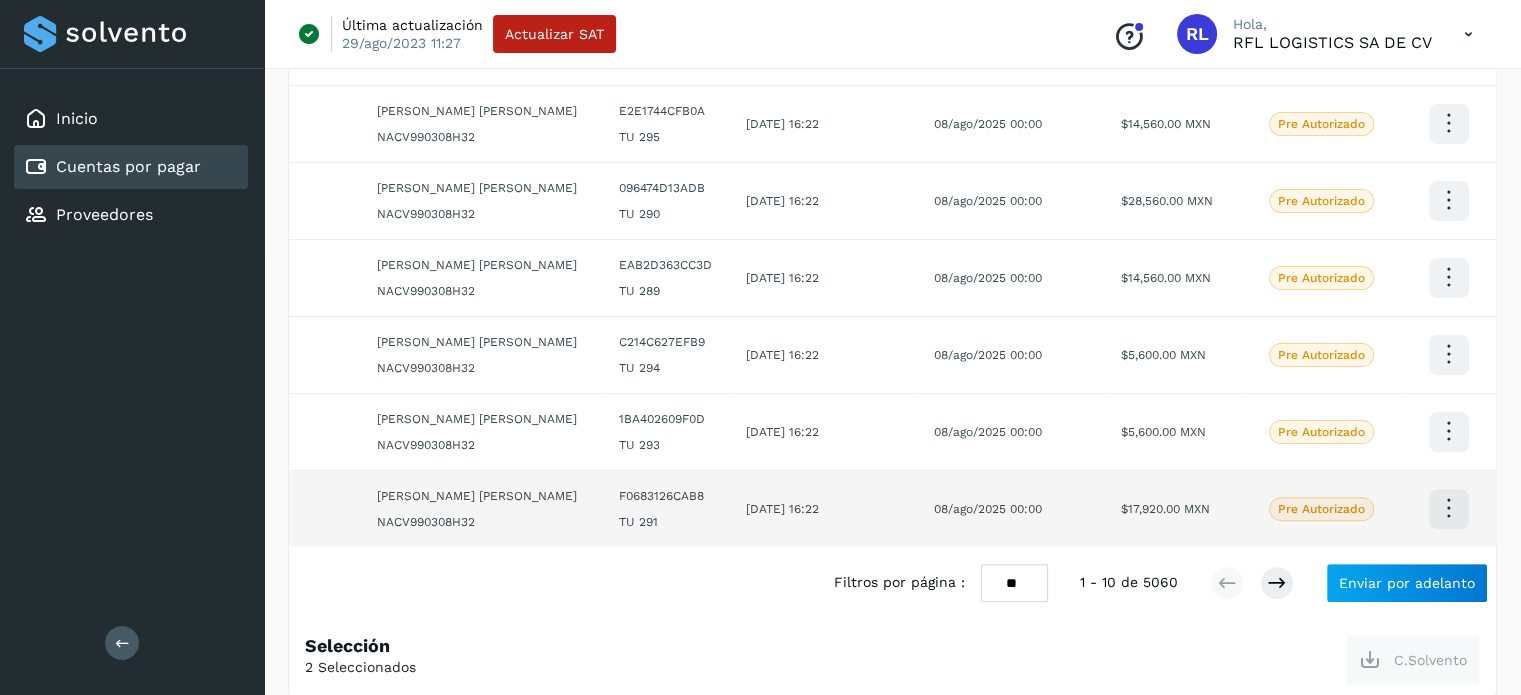 scroll, scrollTop: 527, scrollLeft: 0, axis: vertical 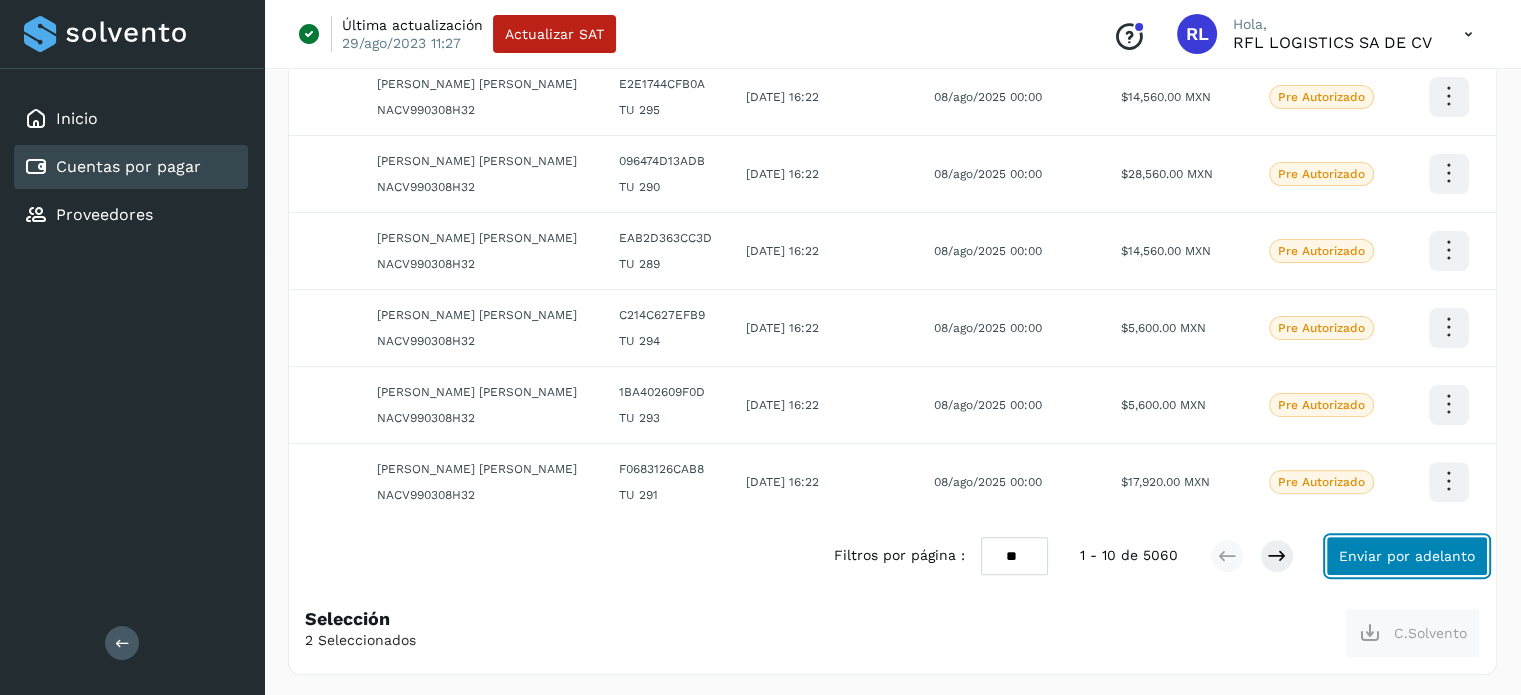 click on "Enviar por adelanto" 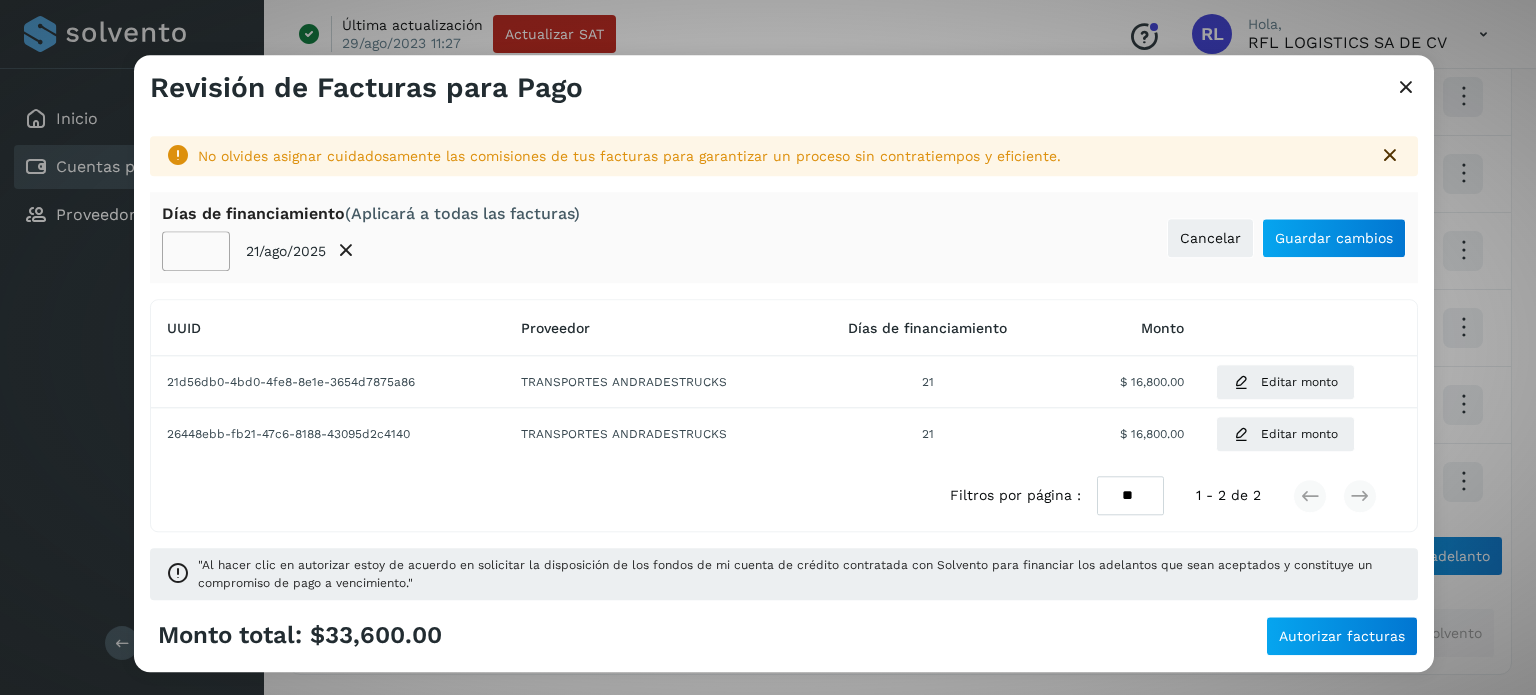 click on "**" 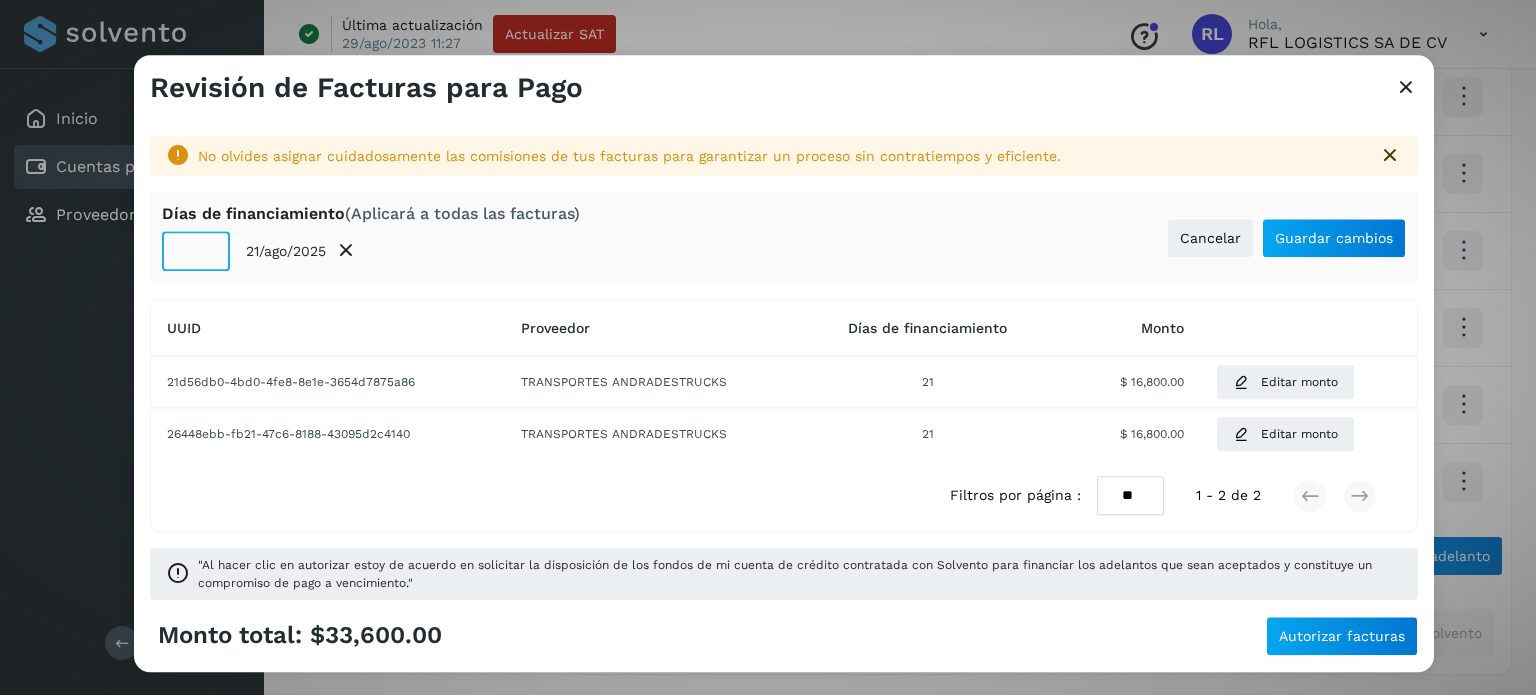 click on "**" 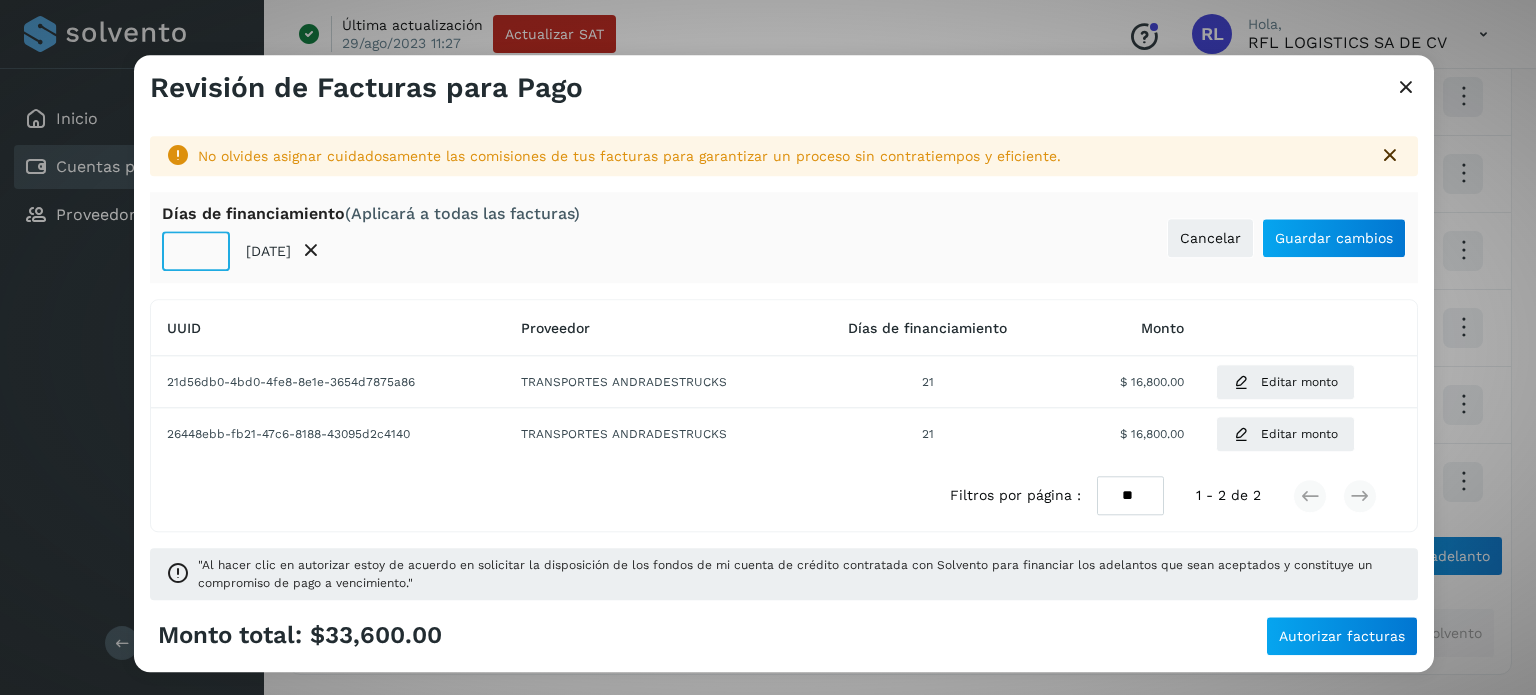 type on "**" 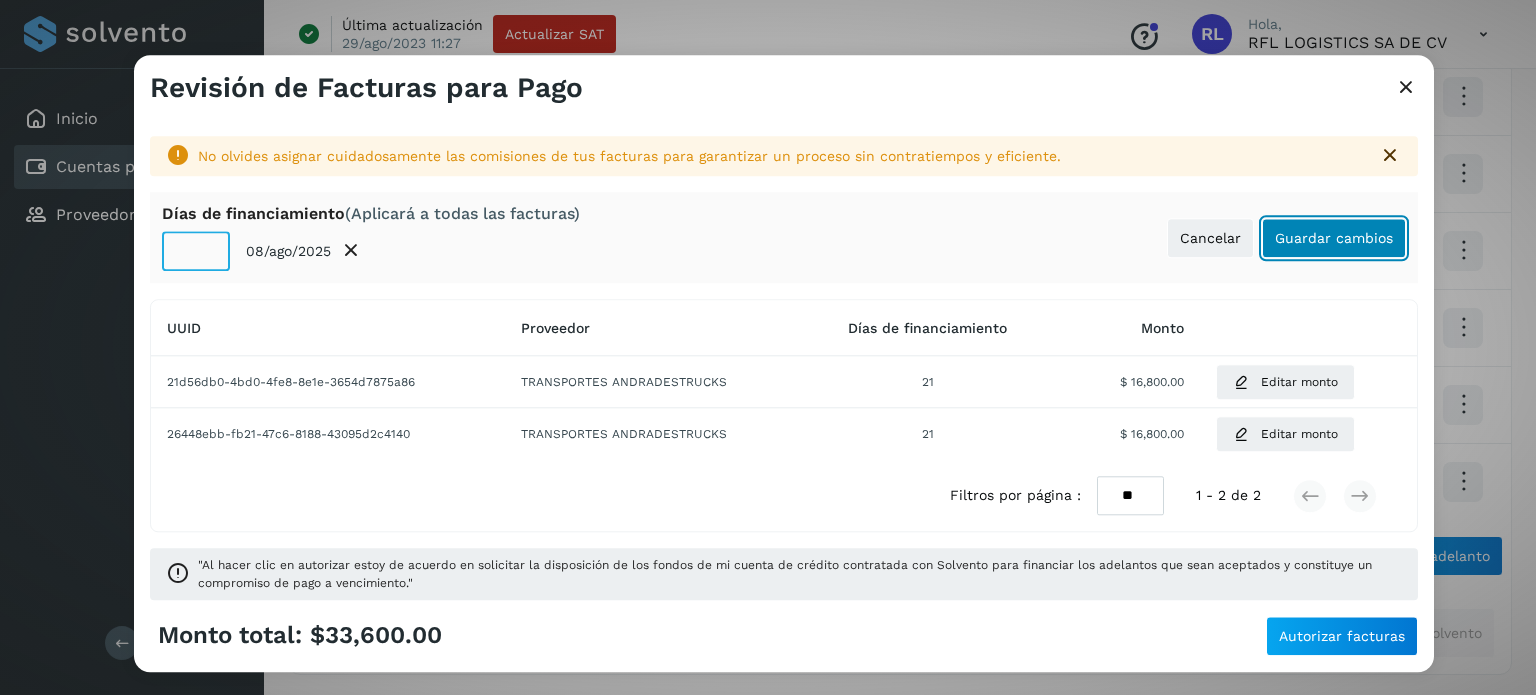 click on "Guardar cambios" 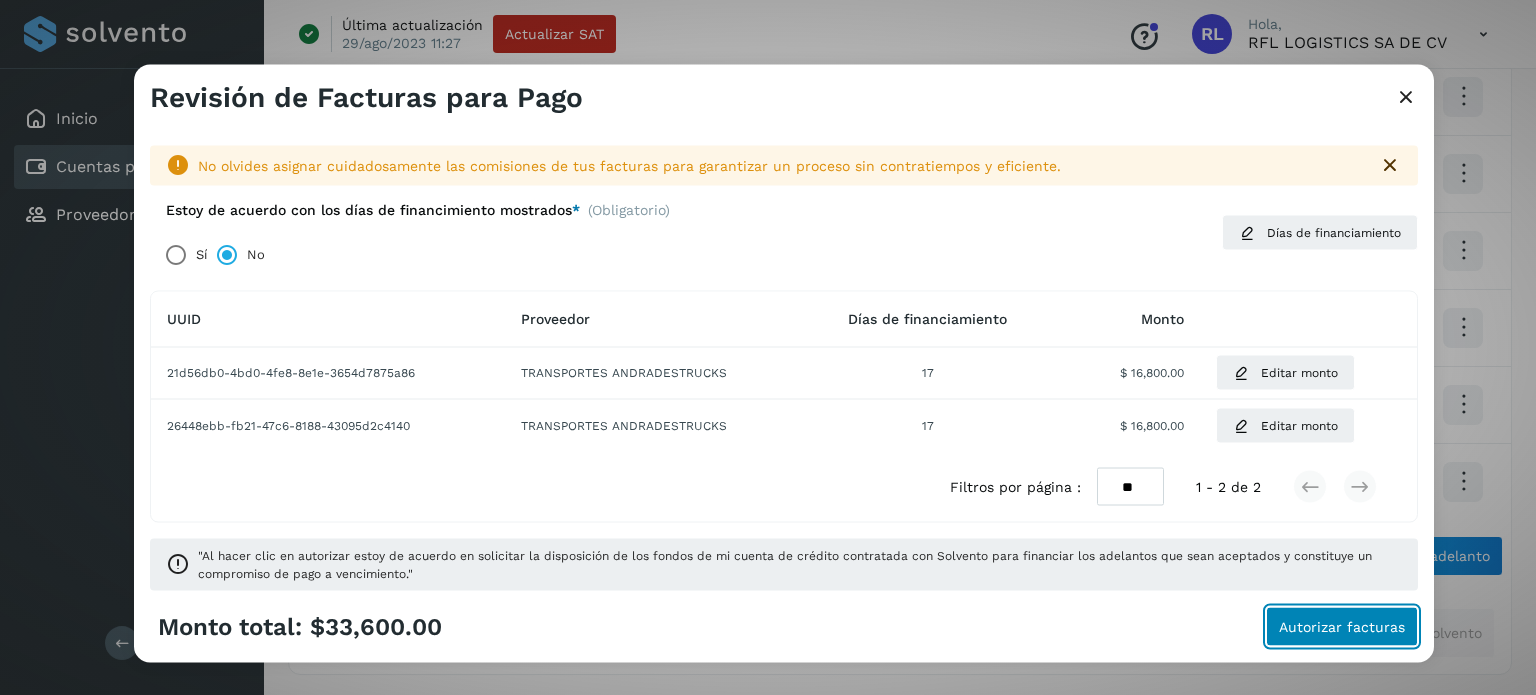 click on "Autorizar facturas" 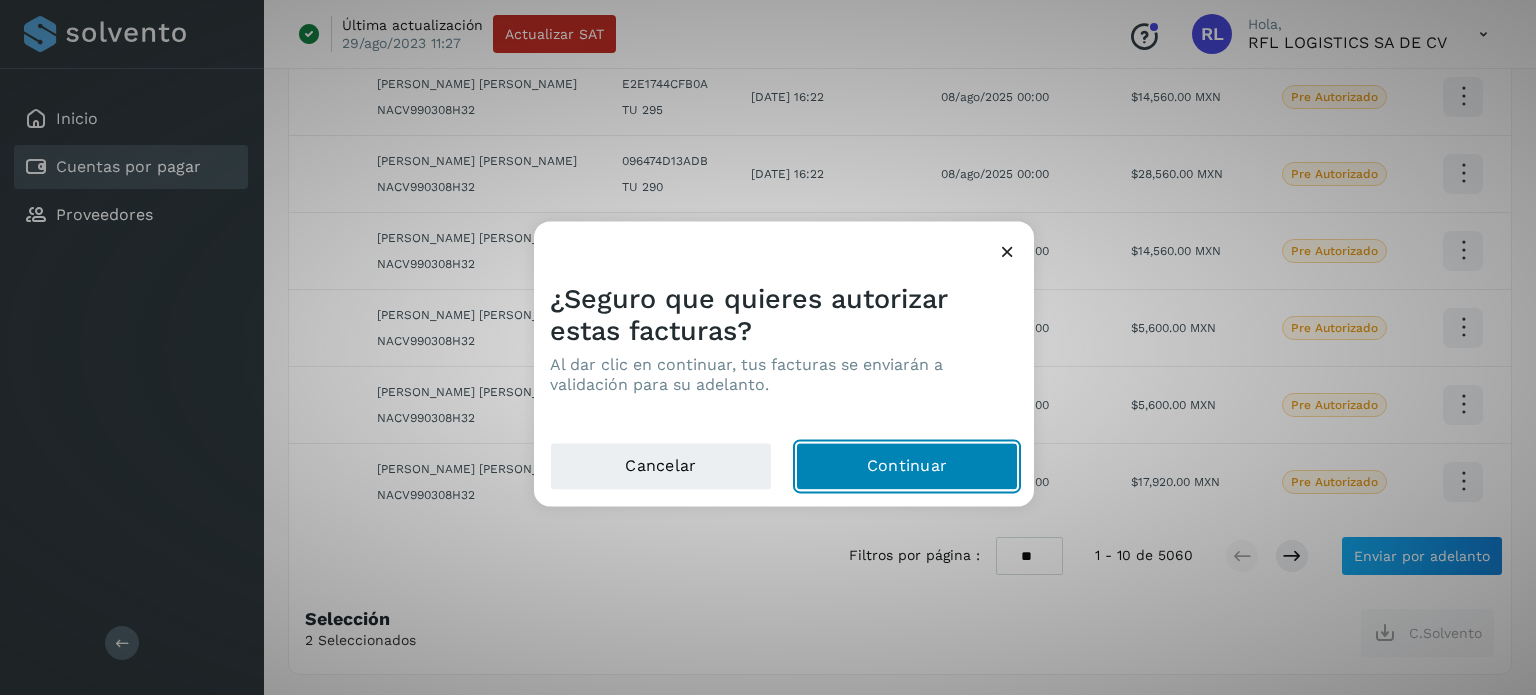 click on "Continuar" 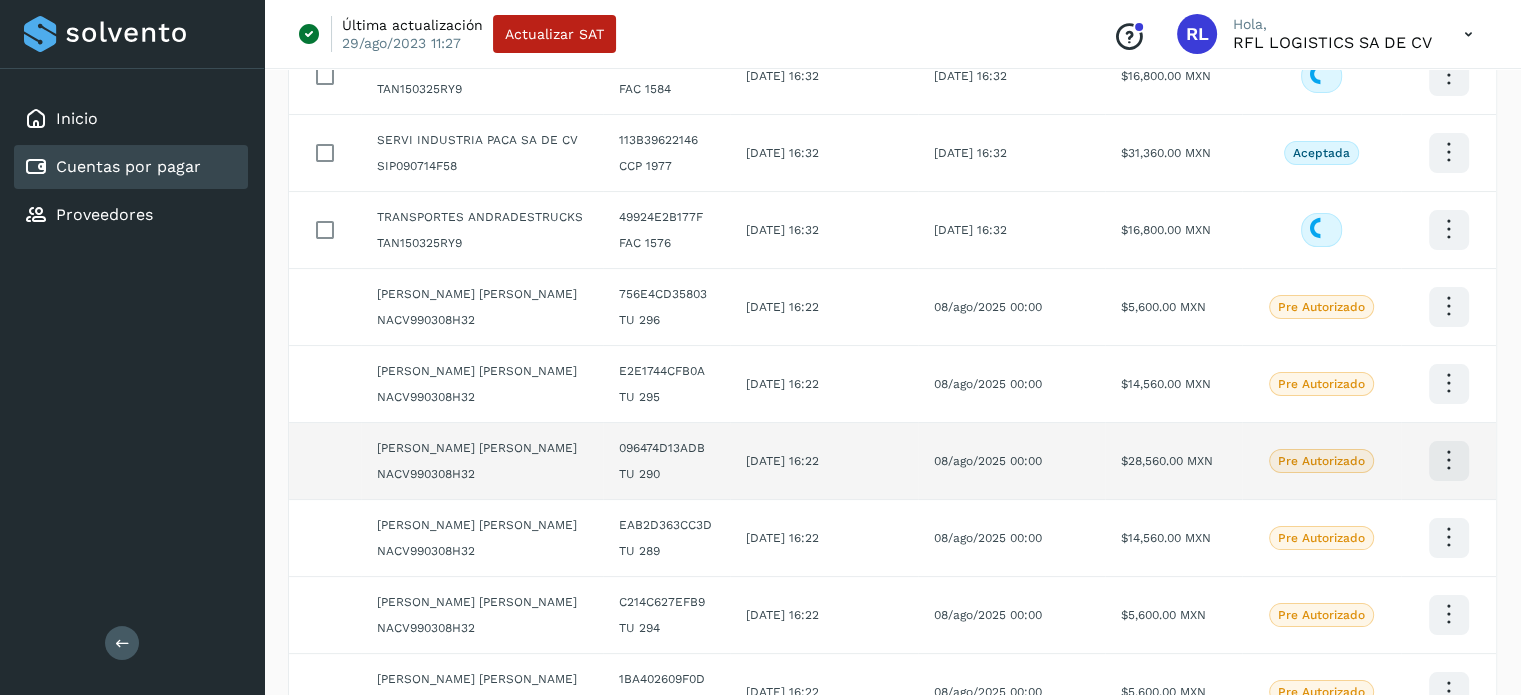 scroll, scrollTop: 0, scrollLeft: 0, axis: both 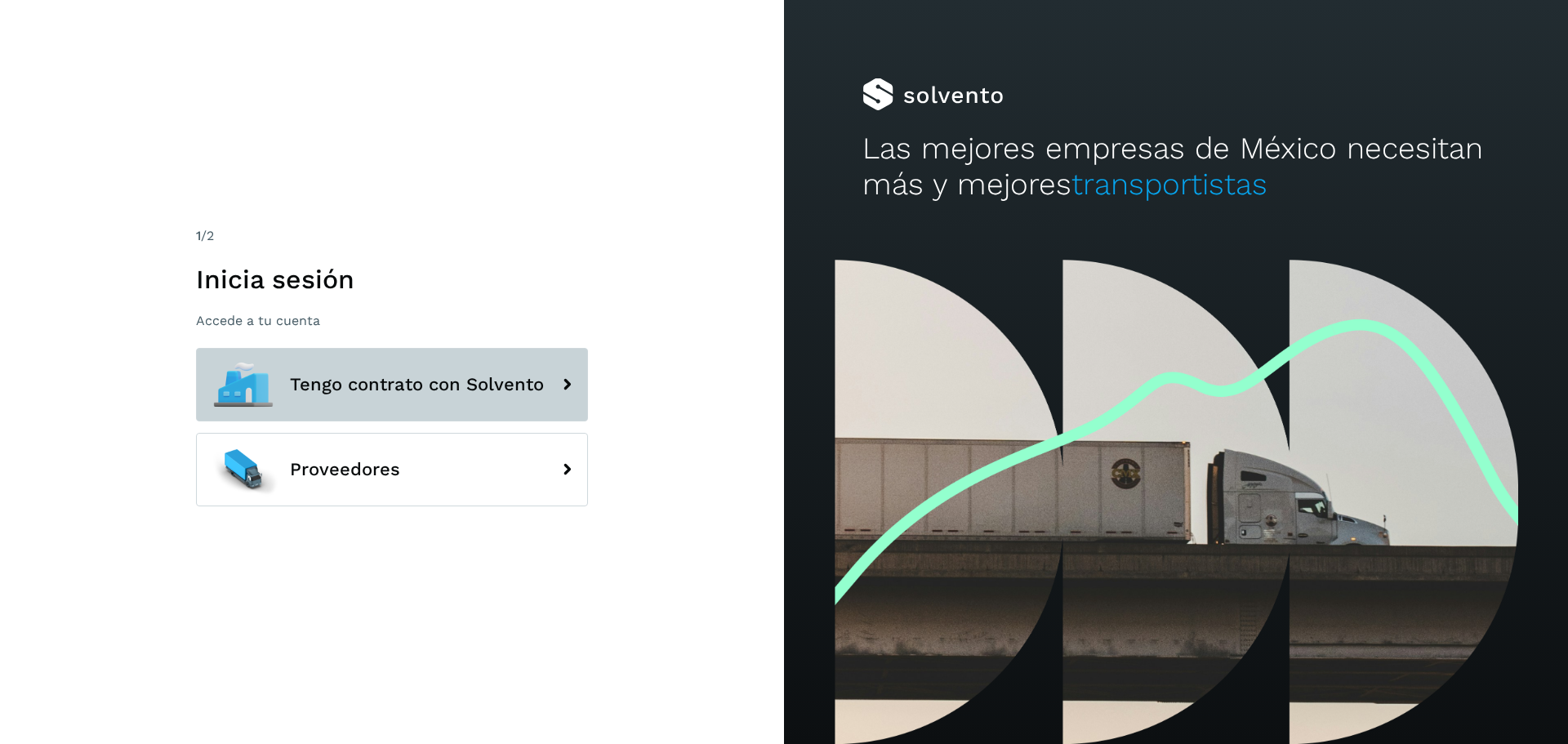 click 